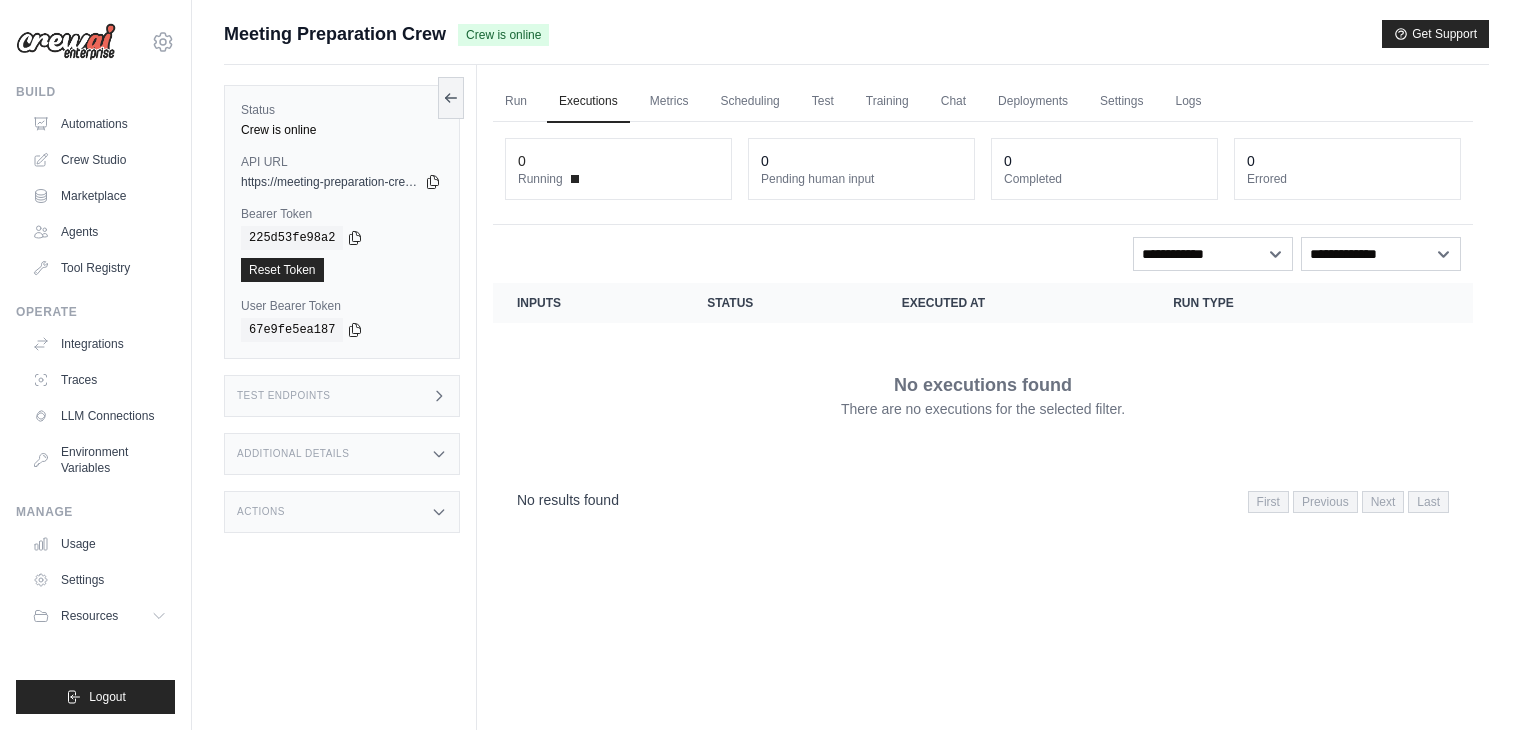 scroll, scrollTop: 84, scrollLeft: 0, axis: vertical 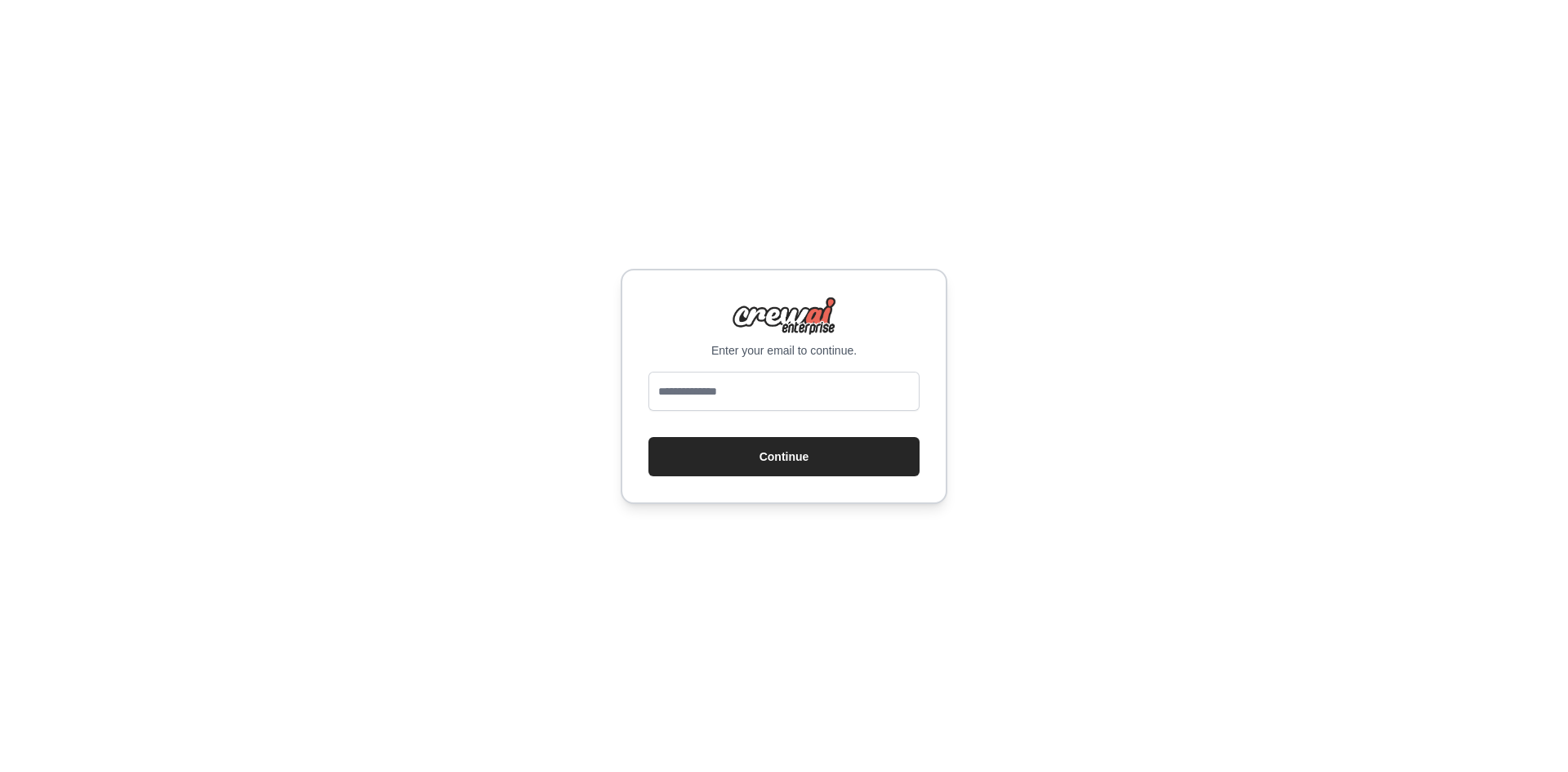 drag, startPoint x: 0, startPoint y: 0, endPoint x: 760, endPoint y: 397, distance: 857.4433 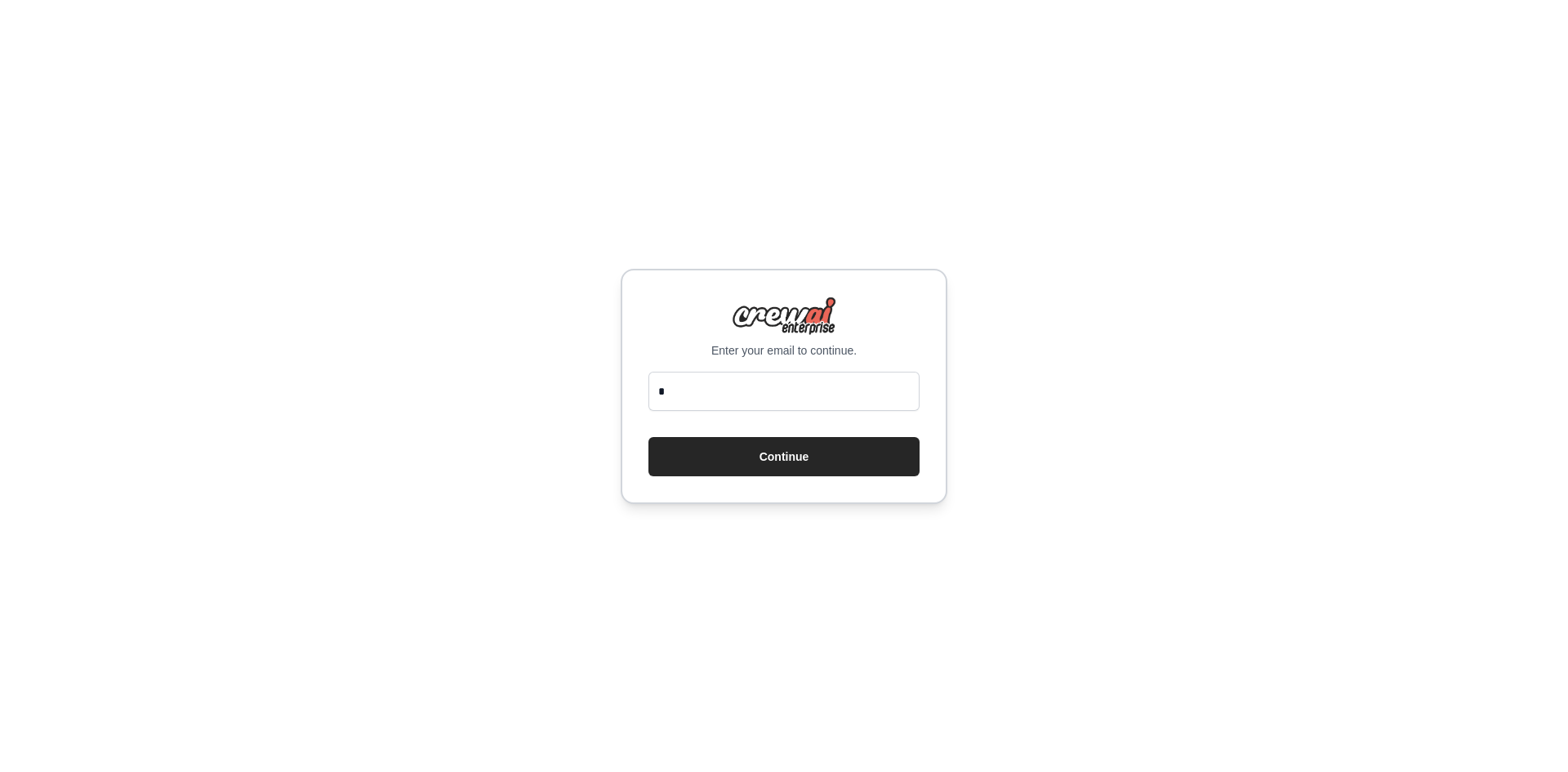 type on "*" 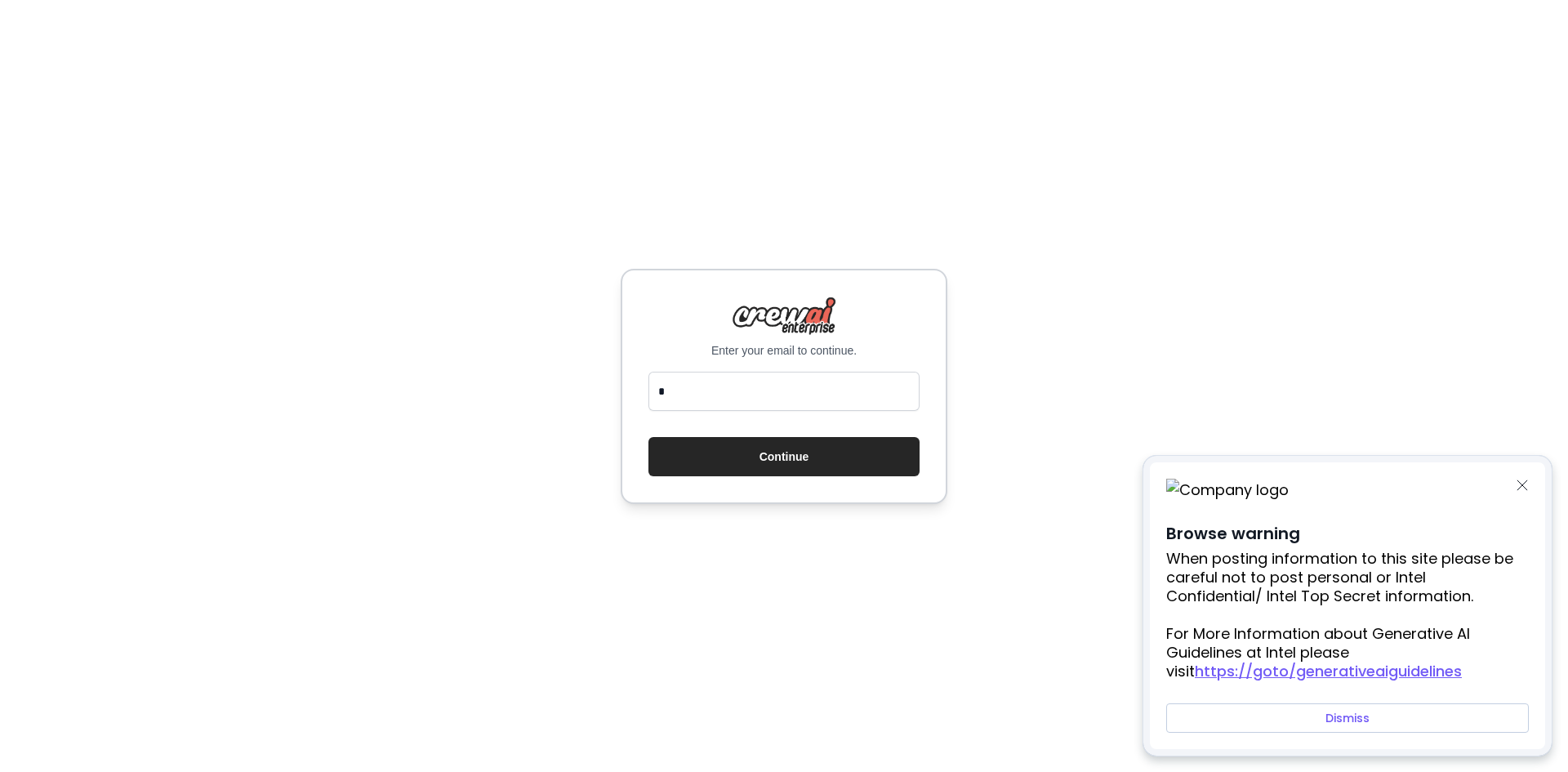 type 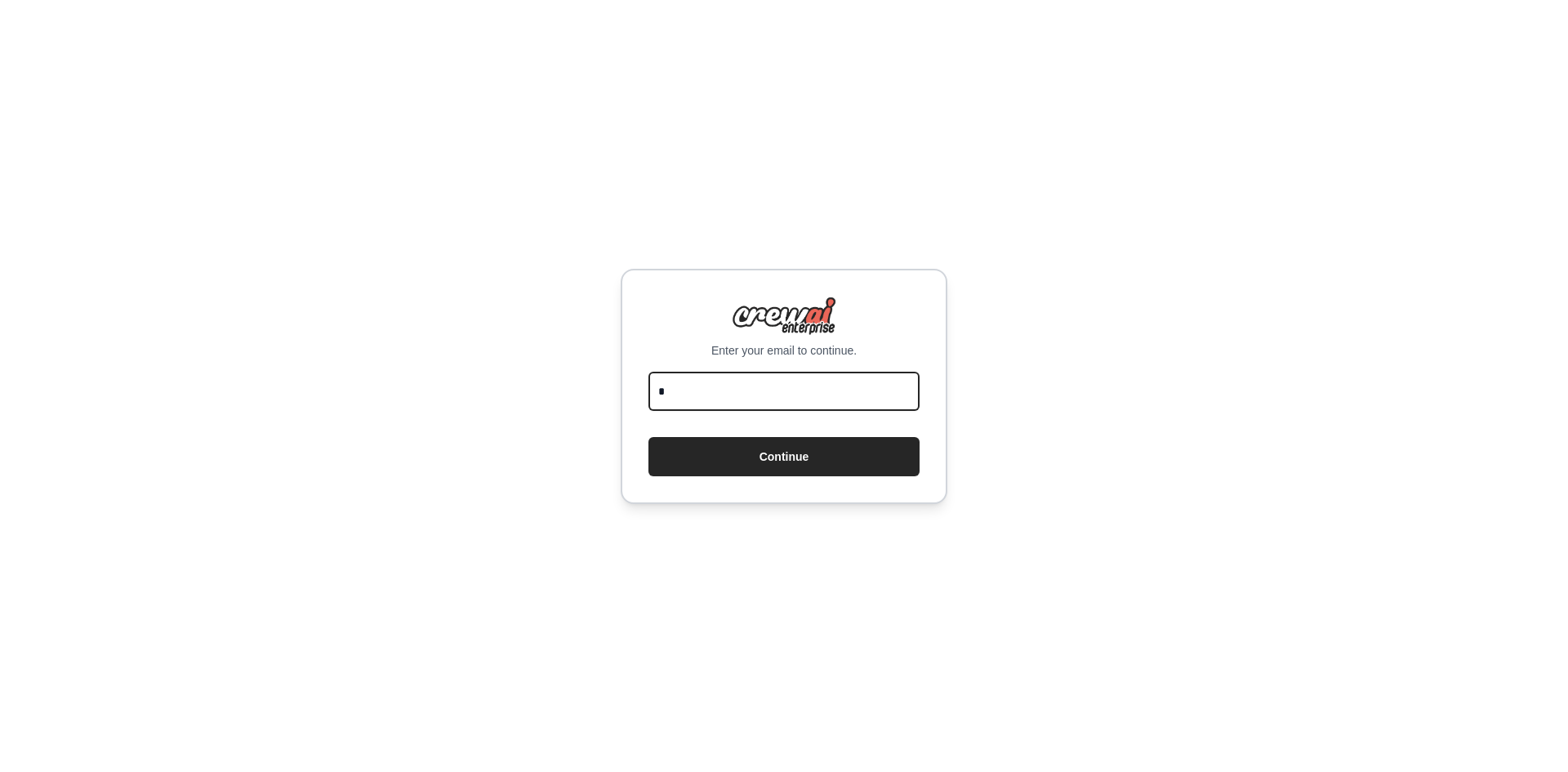 click on "*" at bounding box center [784, 391] 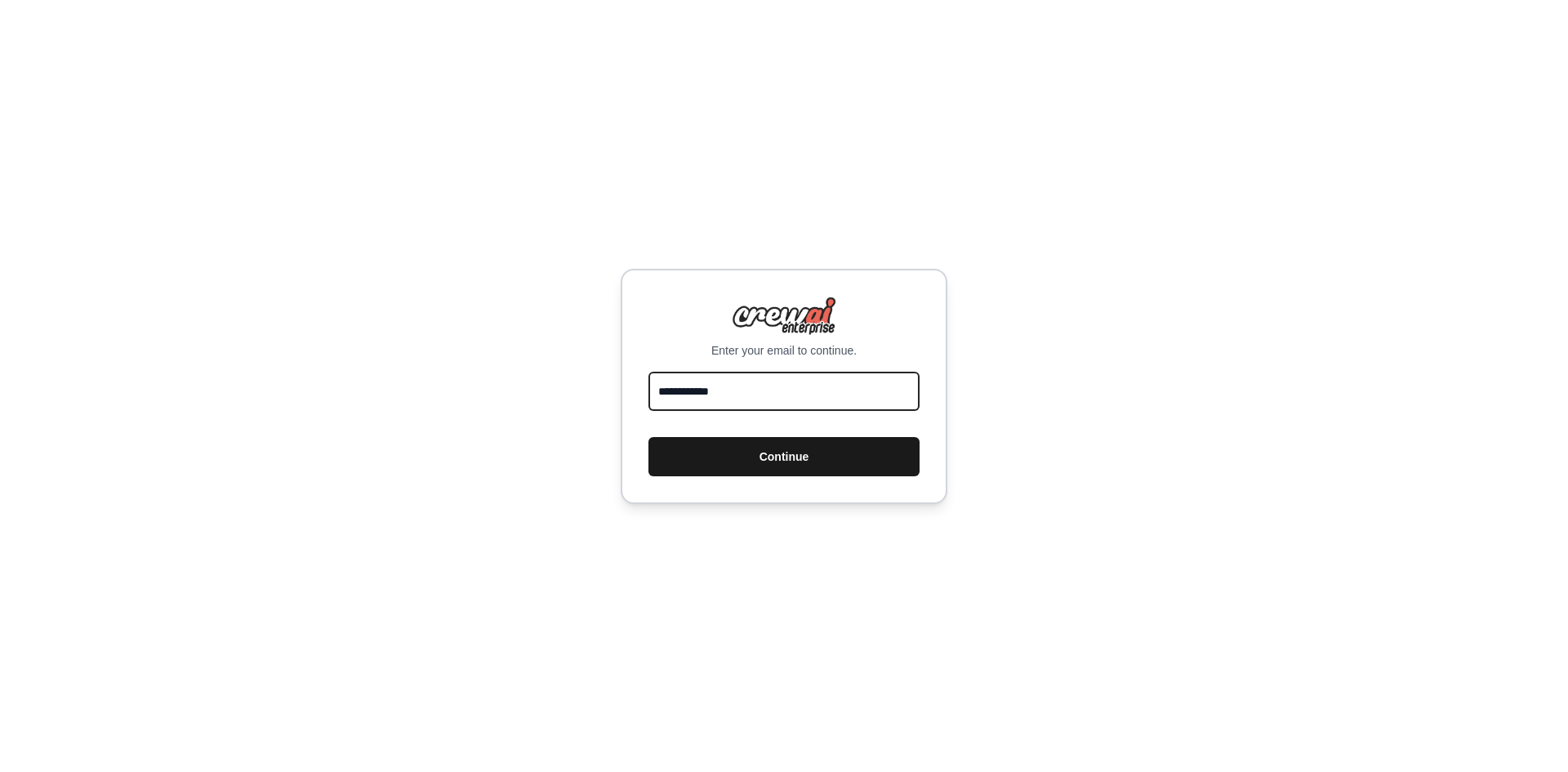 type on "**********" 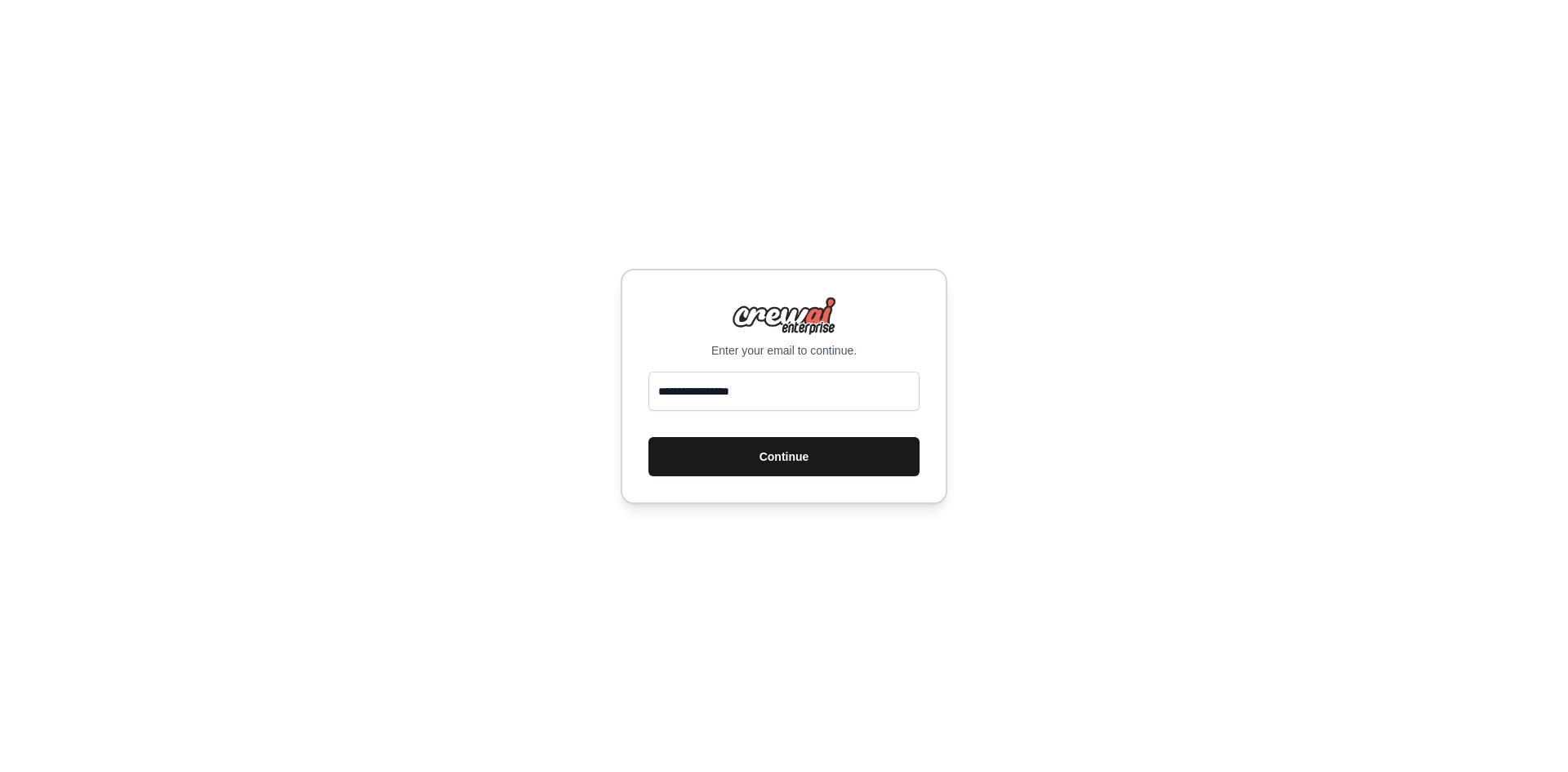 click on "Continue" at bounding box center (784, 457) 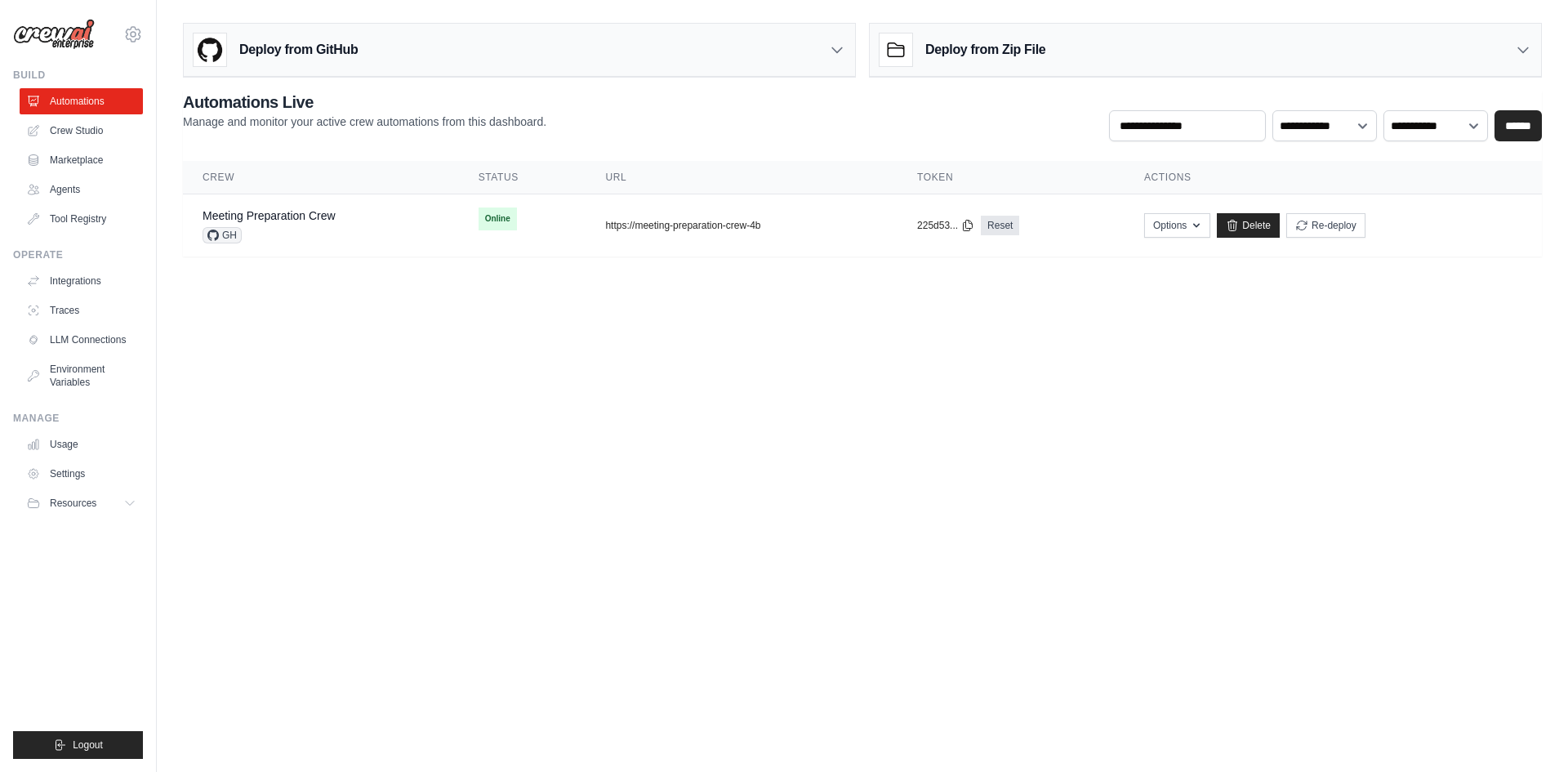 scroll, scrollTop: 0, scrollLeft: 0, axis: both 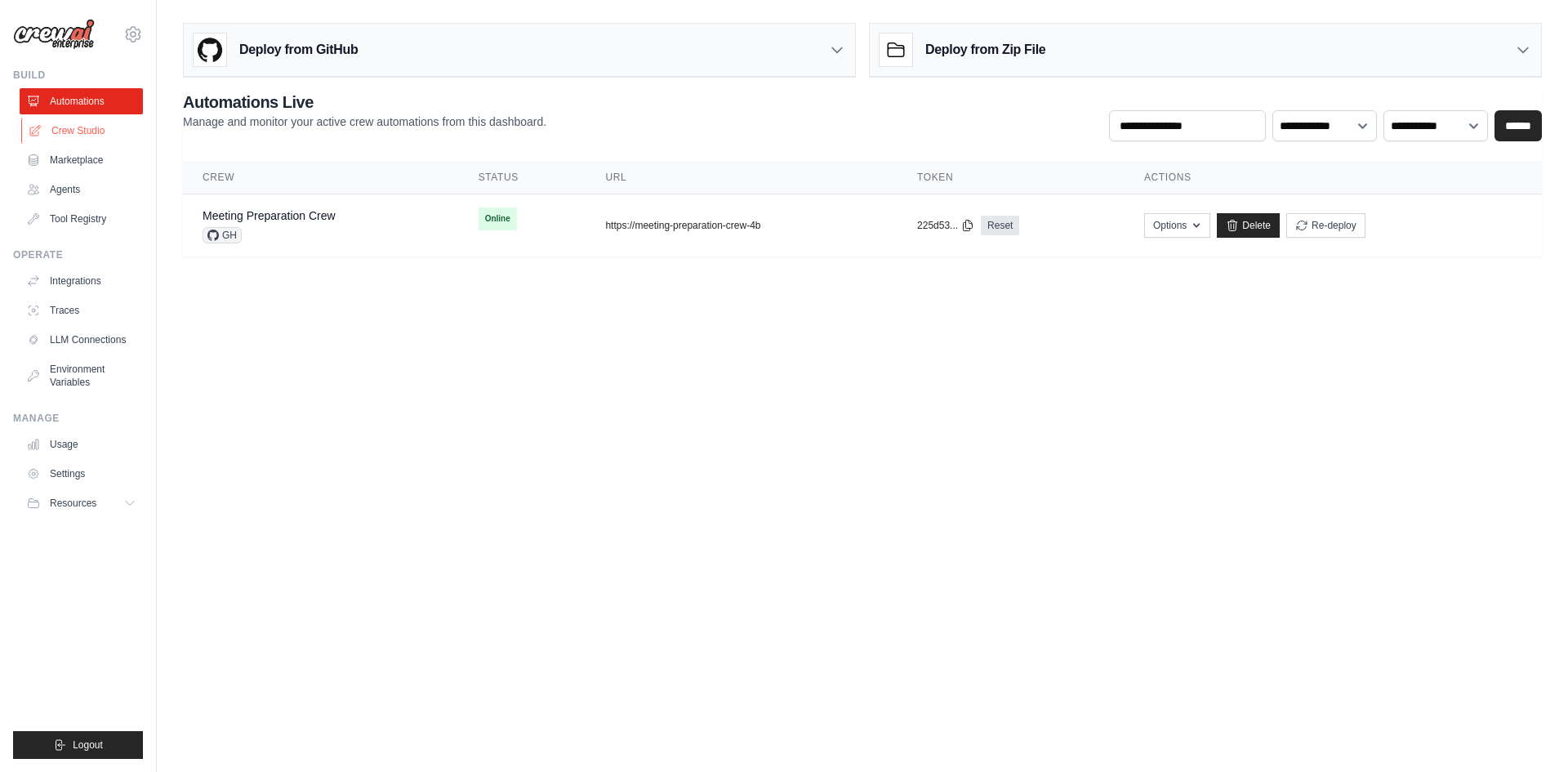 click on "Crew Studio" at bounding box center [82, 131] 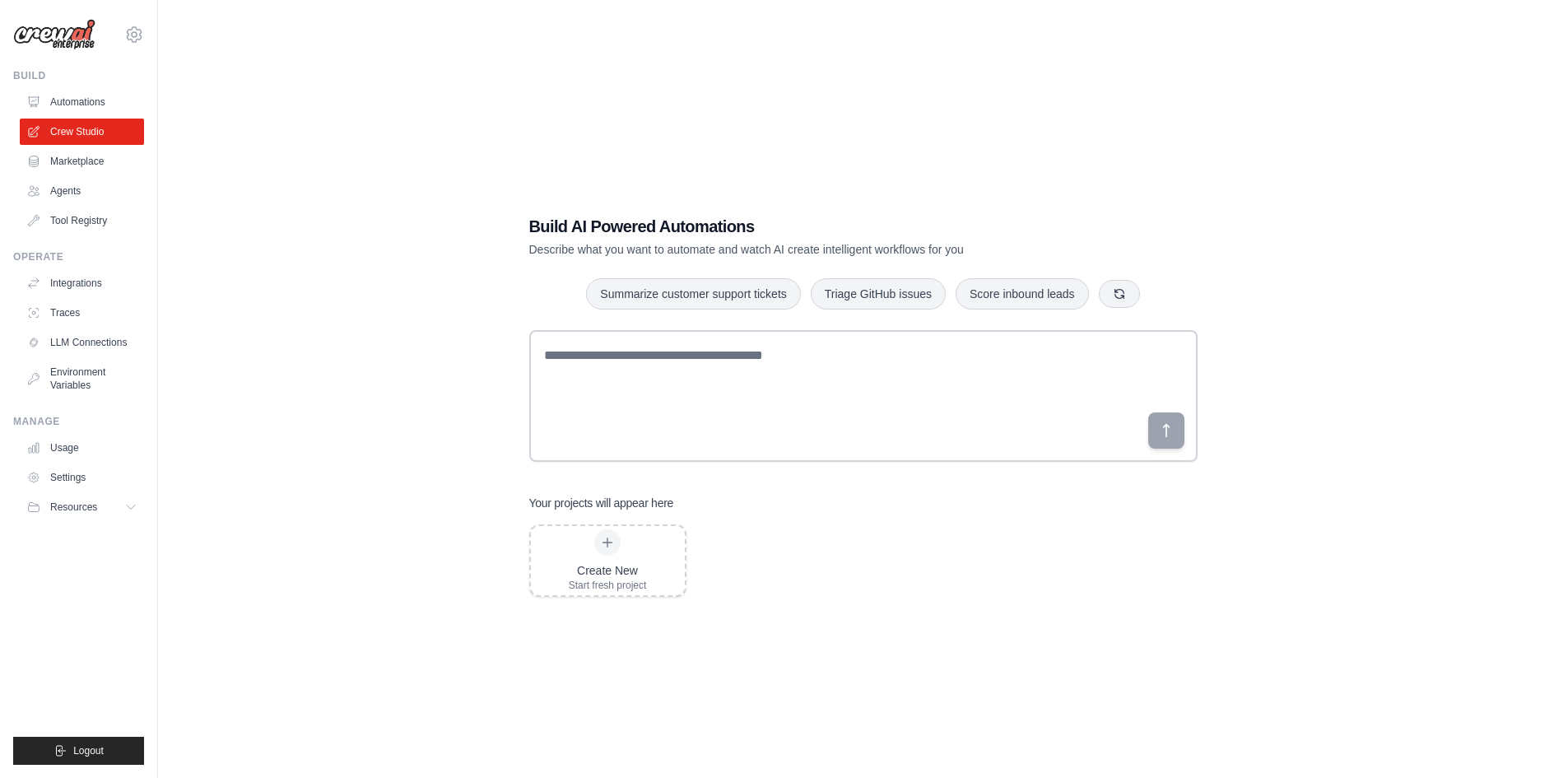 scroll, scrollTop: 0, scrollLeft: 0, axis: both 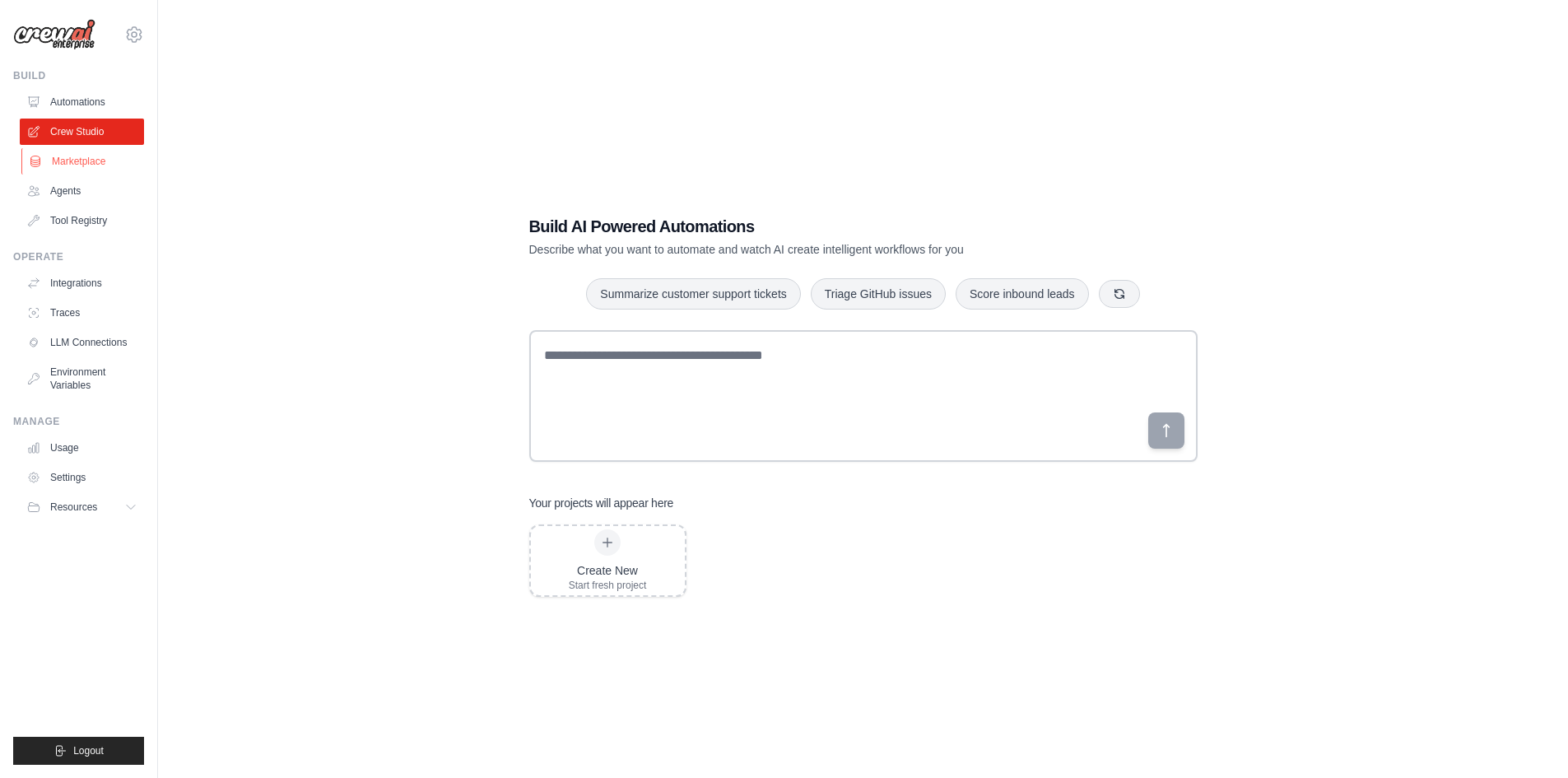 click on "Marketplace" at bounding box center (83, 161) 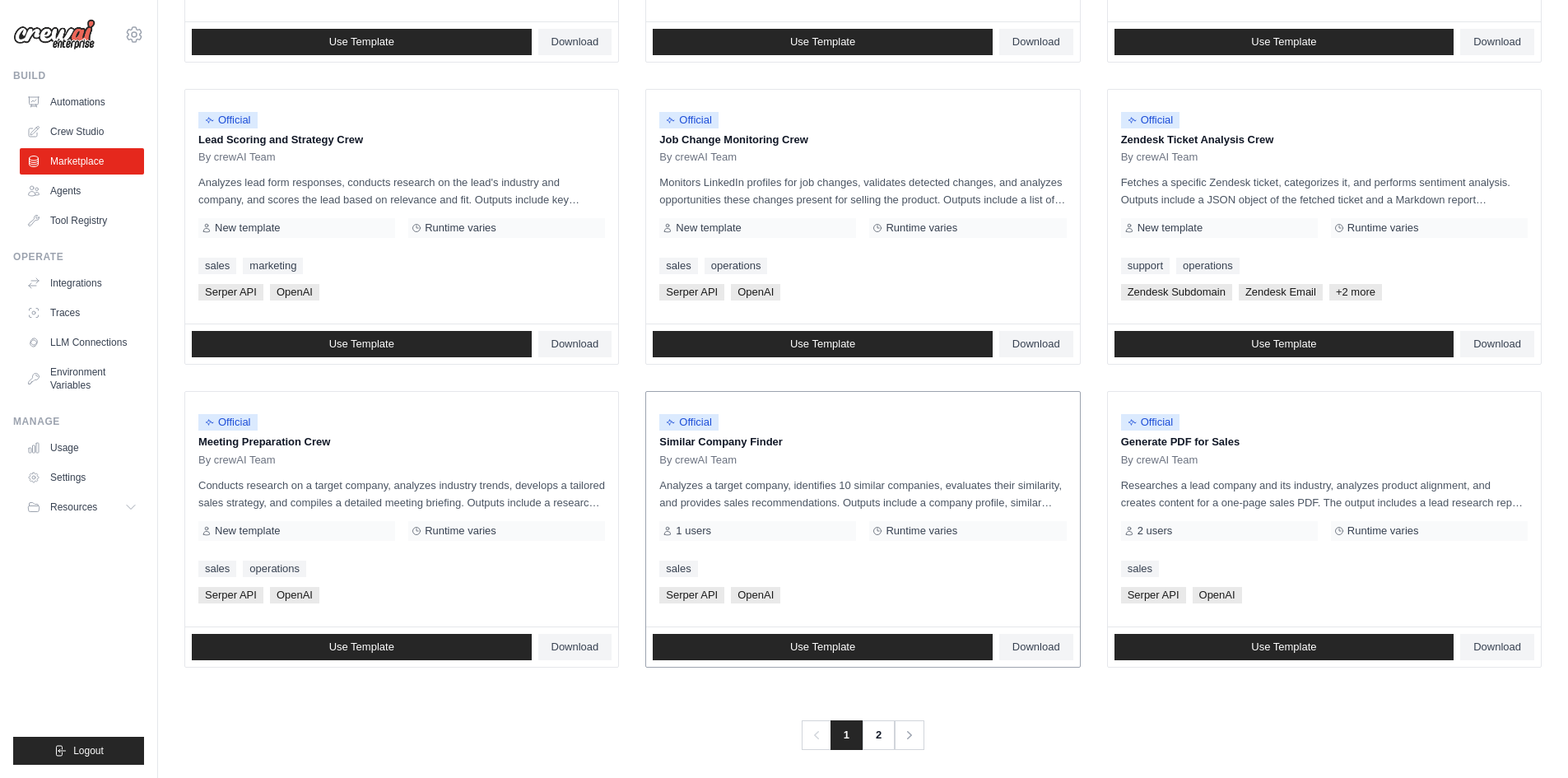 scroll, scrollTop: 740, scrollLeft: 0, axis: vertical 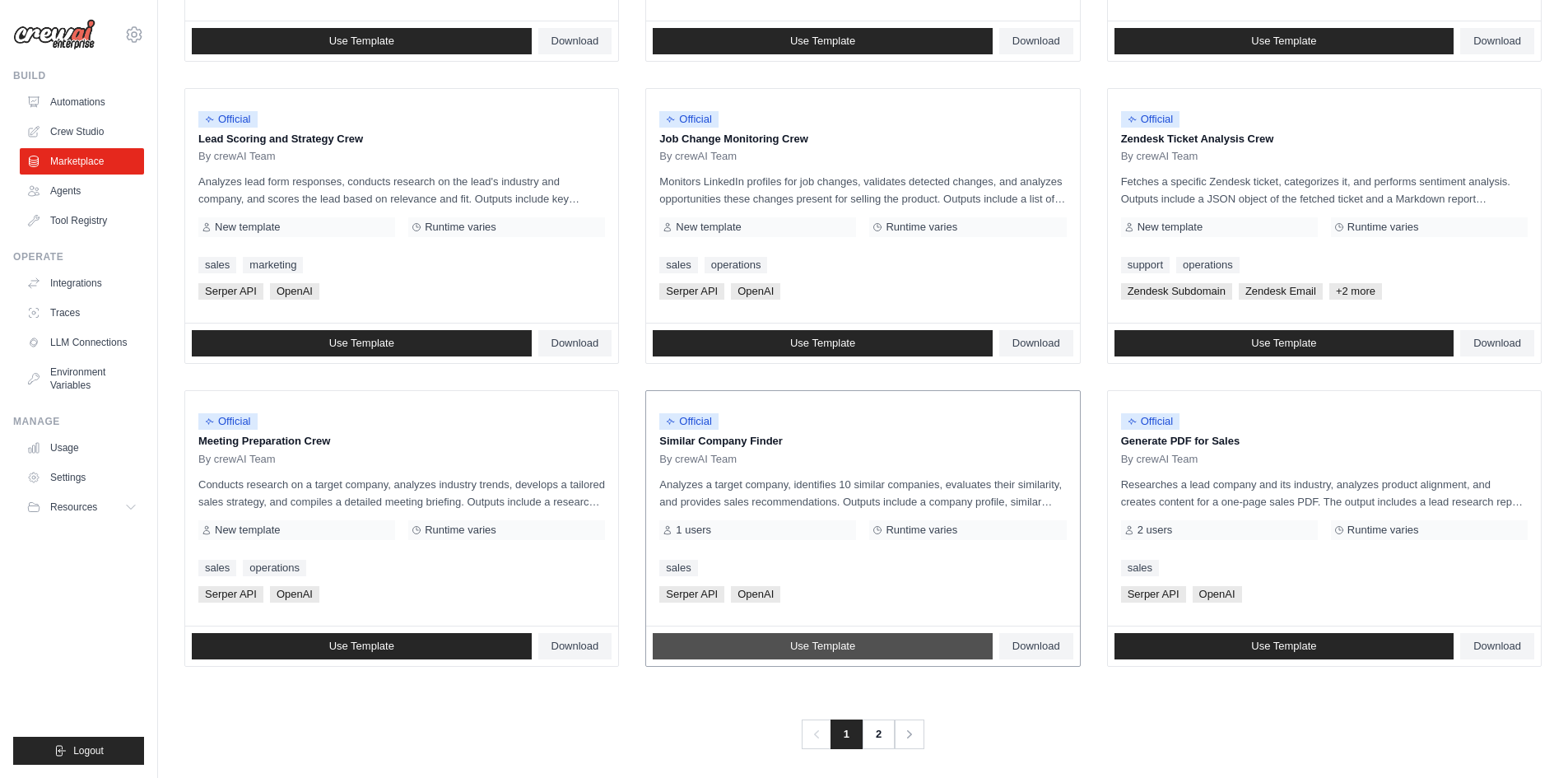 click on "Use Template" at bounding box center (822, 646) 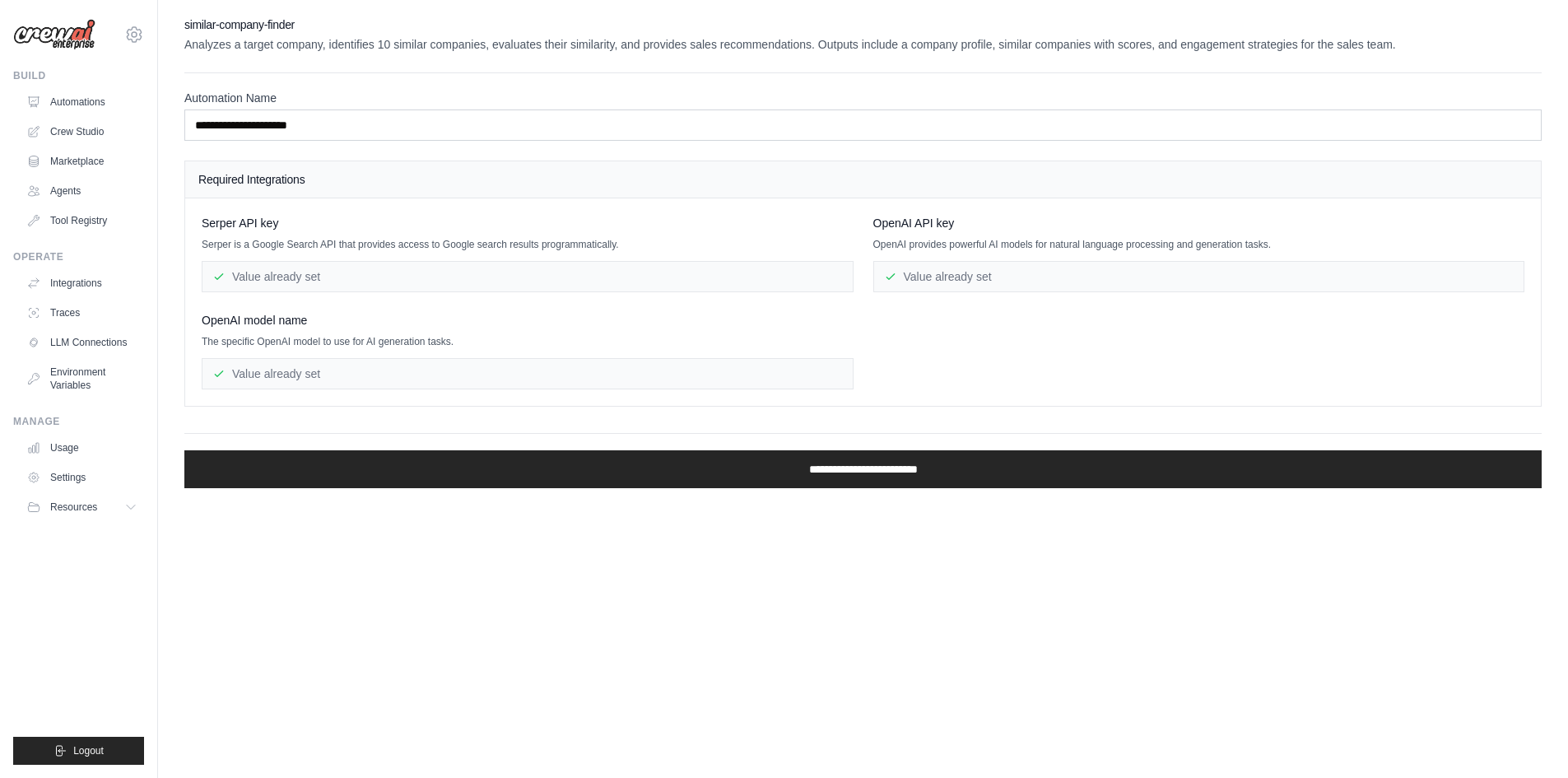 scroll, scrollTop: 0, scrollLeft: 0, axis: both 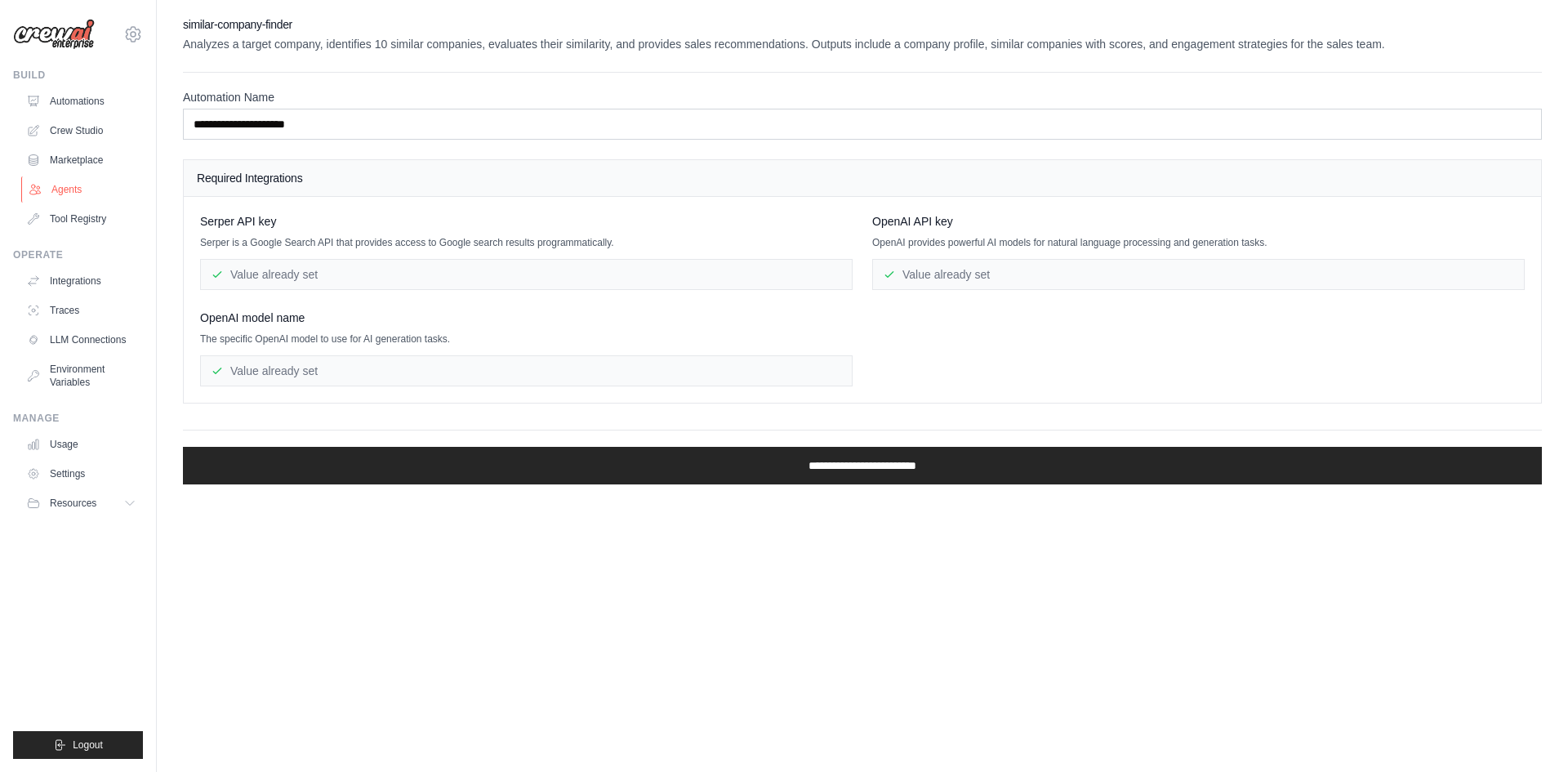 click on "Agents" at bounding box center [82, 190] 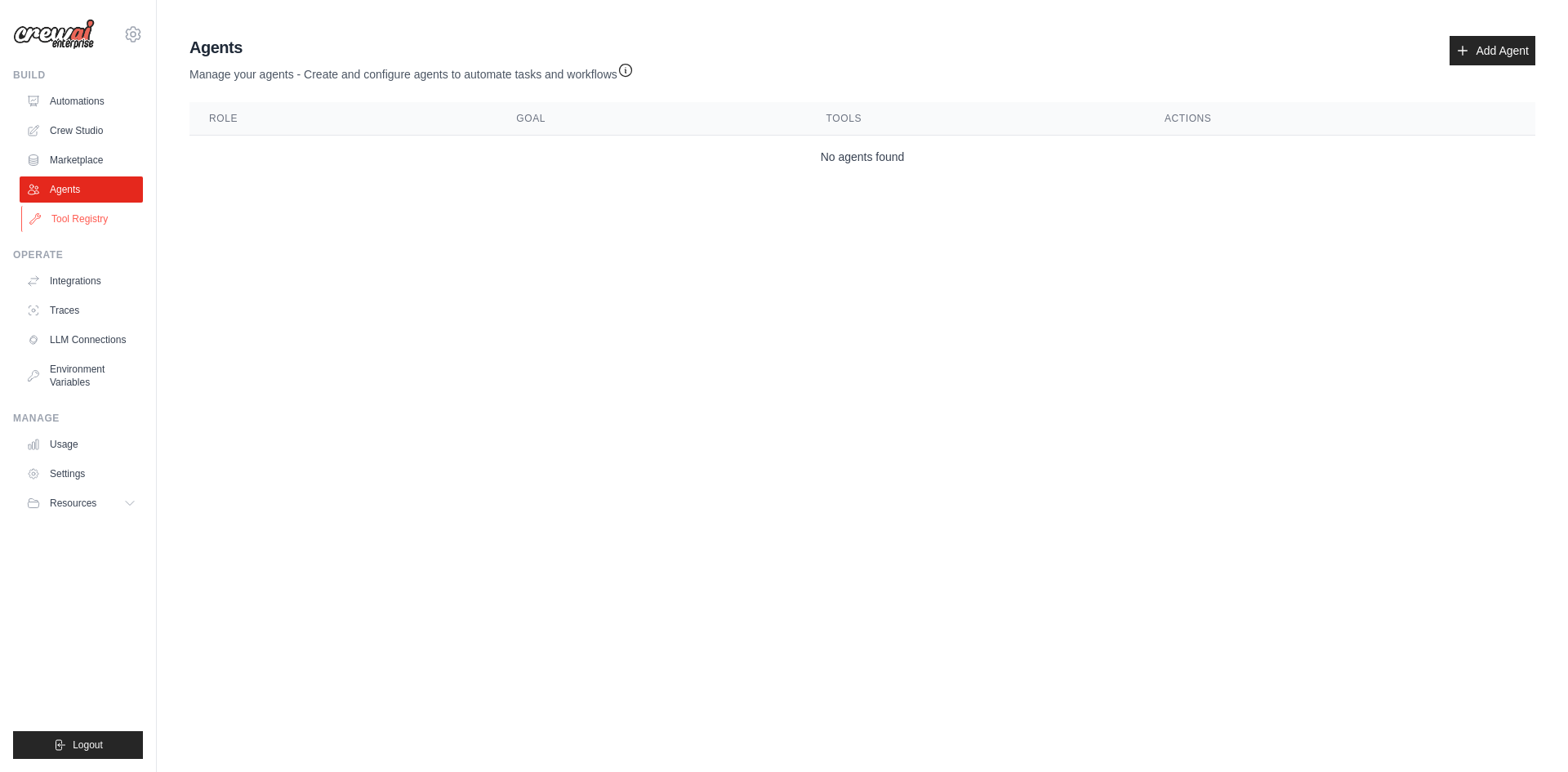 click on "Tool Registry" at bounding box center [82, 219] 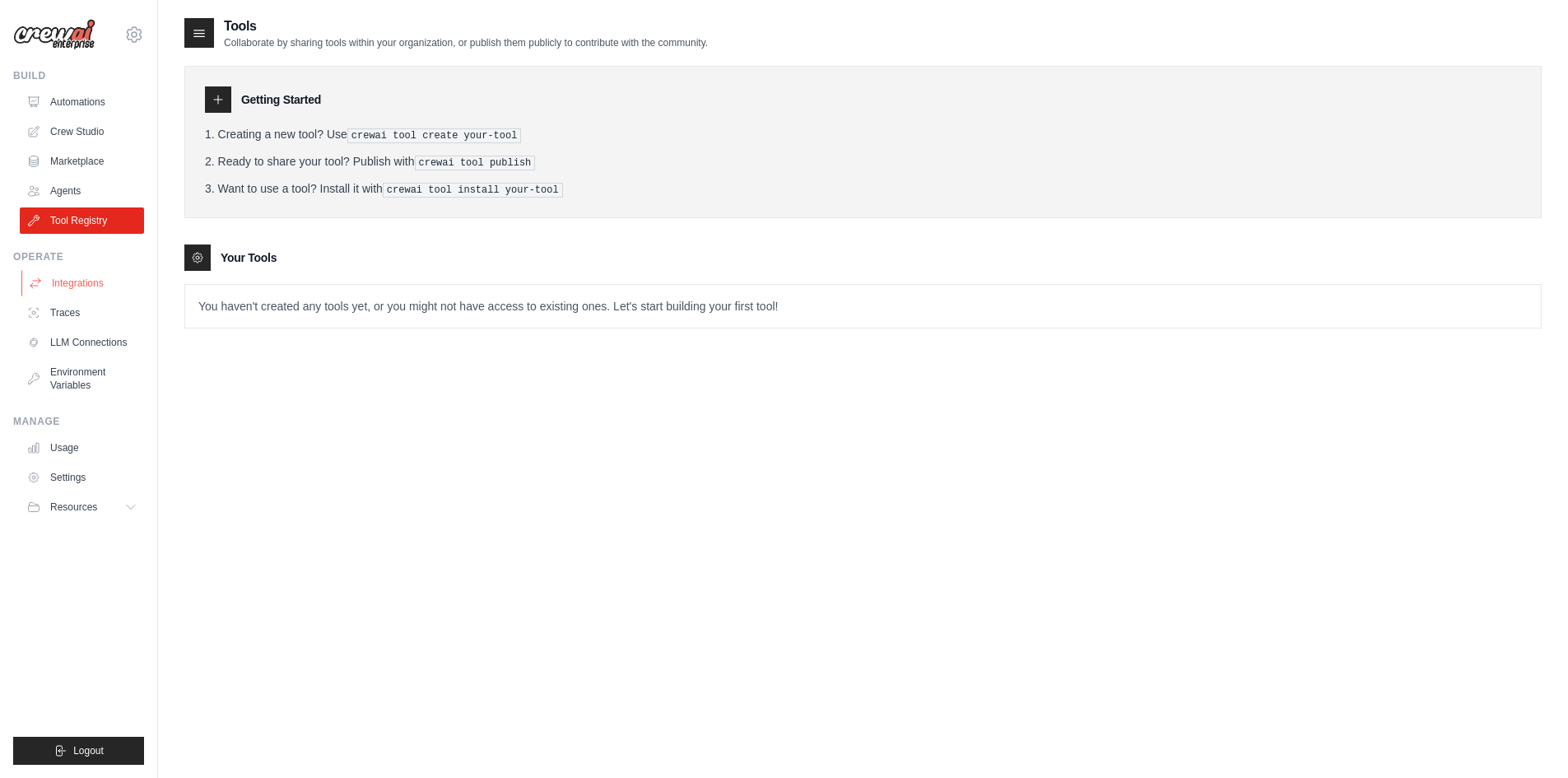 click on "Integrations" at bounding box center [83, 283] 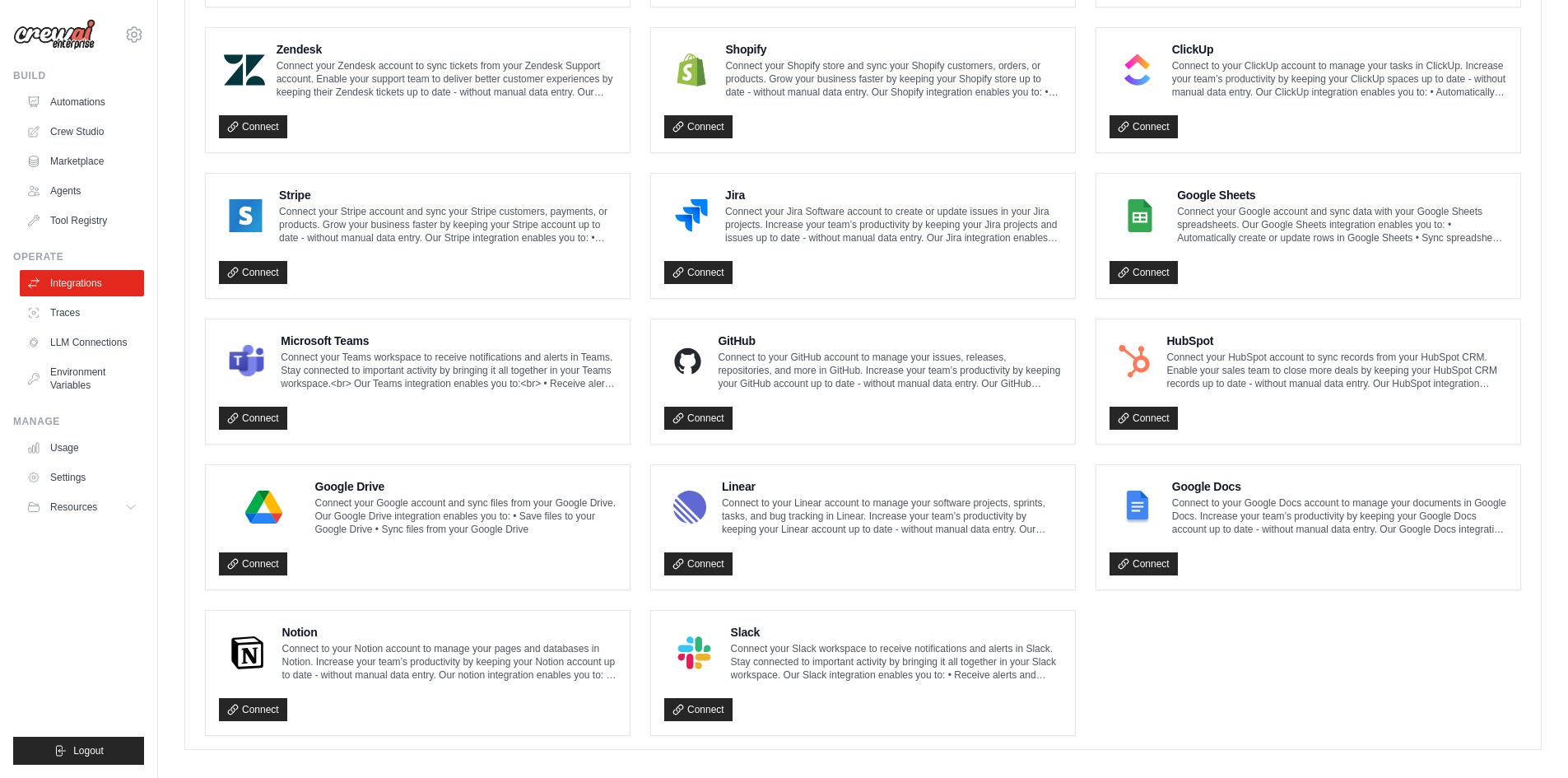 scroll, scrollTop: 763, scrollLeft: 0, axis: vertical 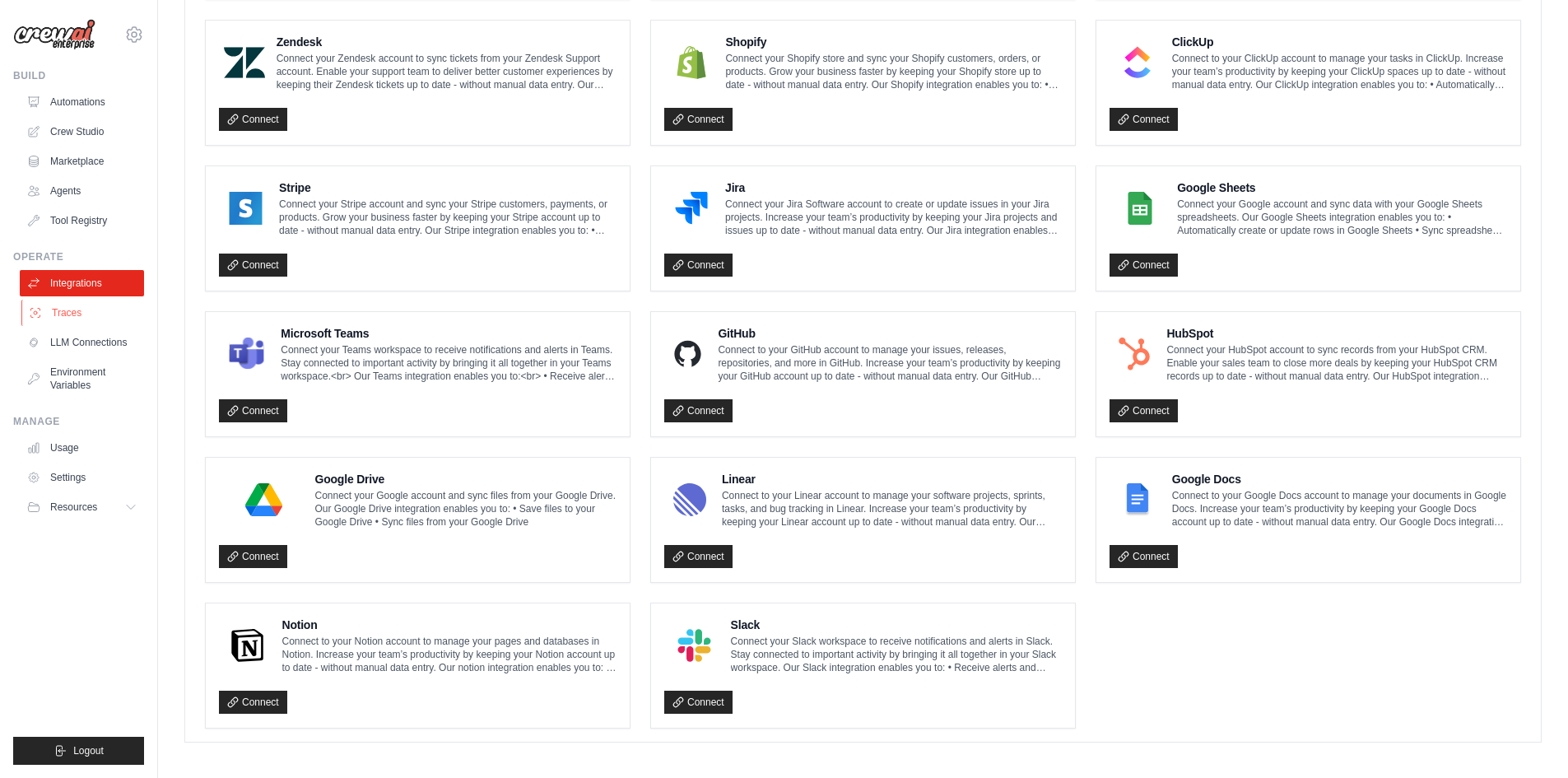 click on "Traces" at bounding box center (83, 313) 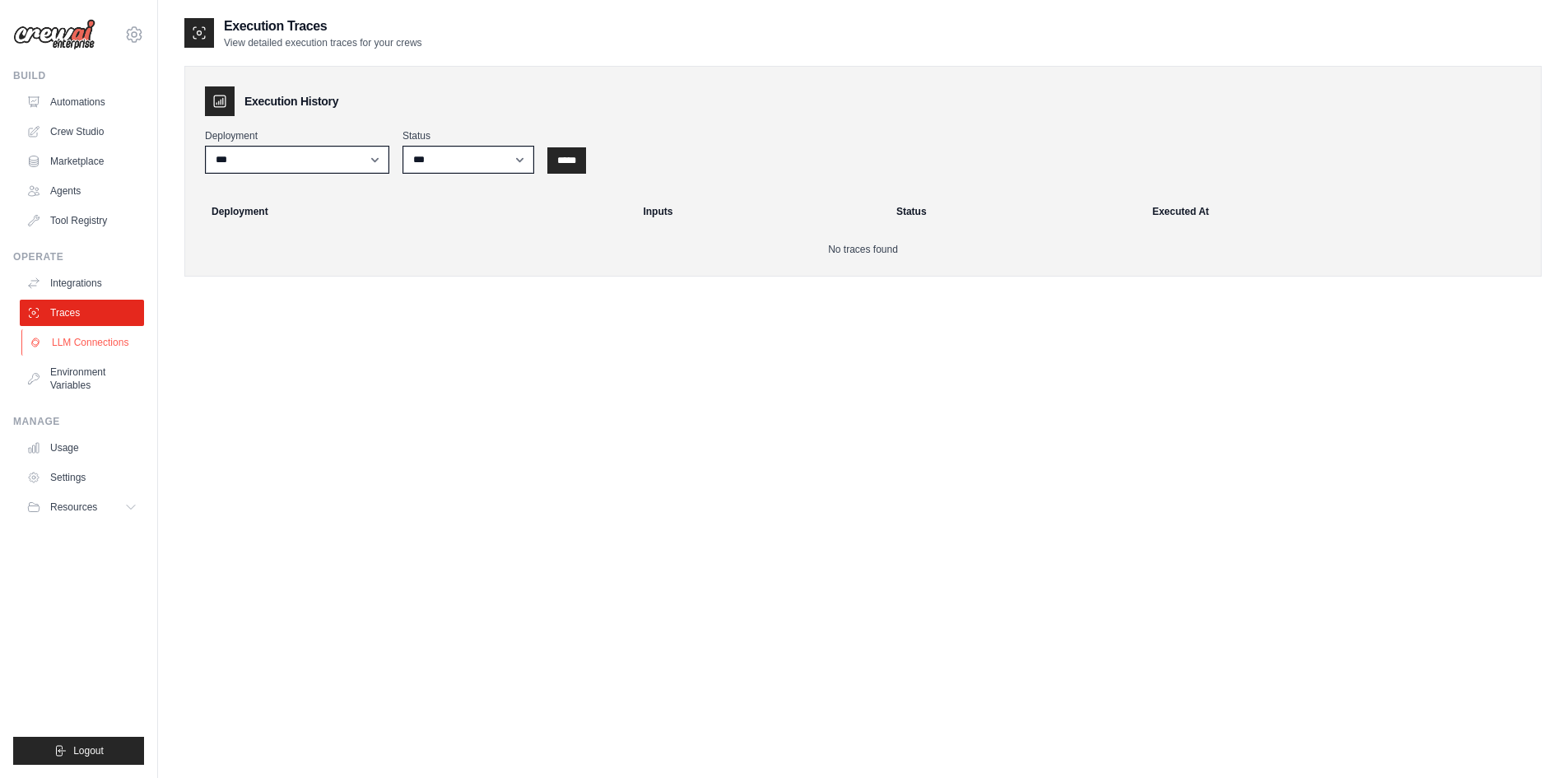 click on "LLM Connections" at bounding box center (83, 342) 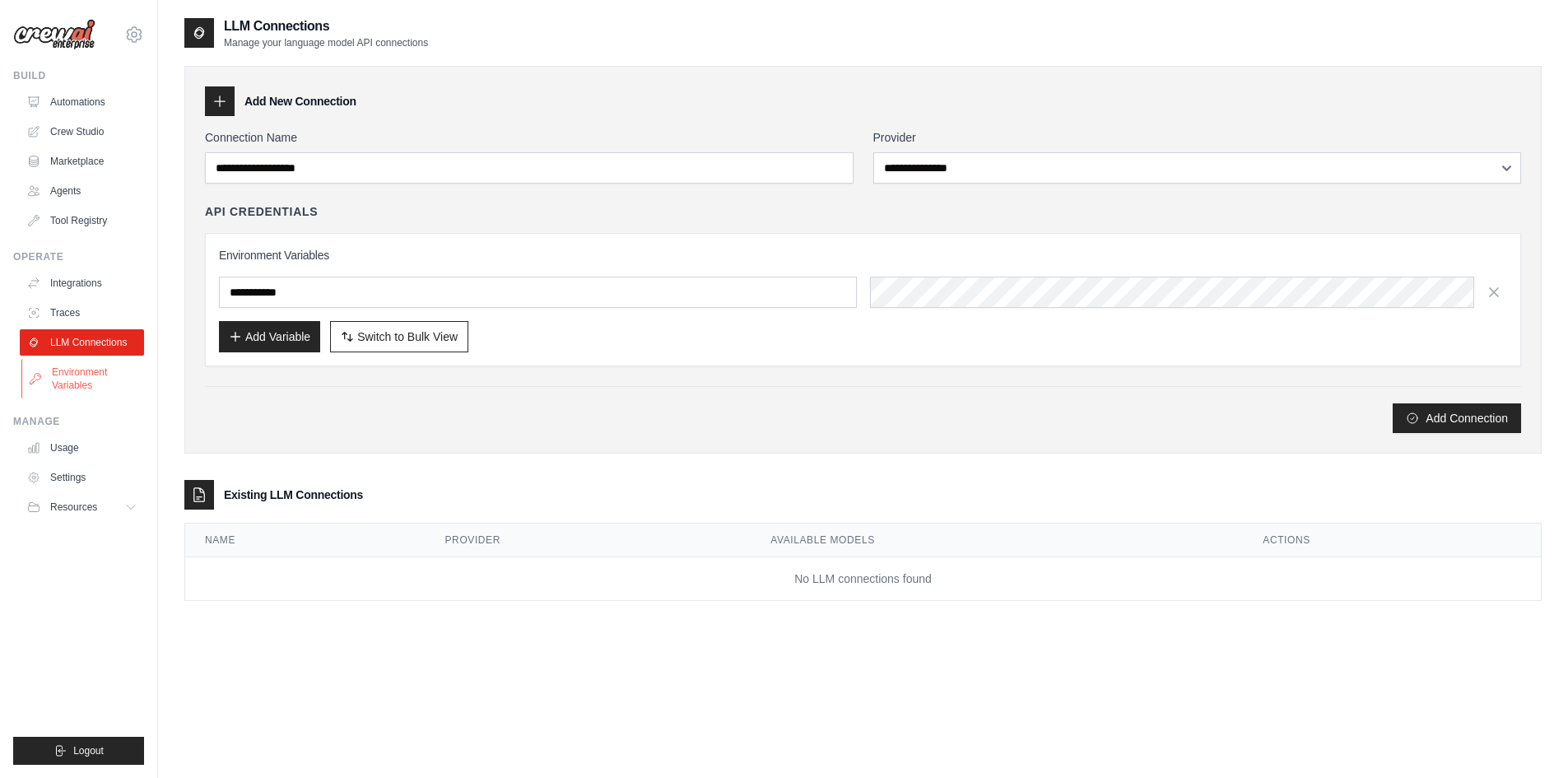 click on "Environment Variables" at bounding box center [83, 379] 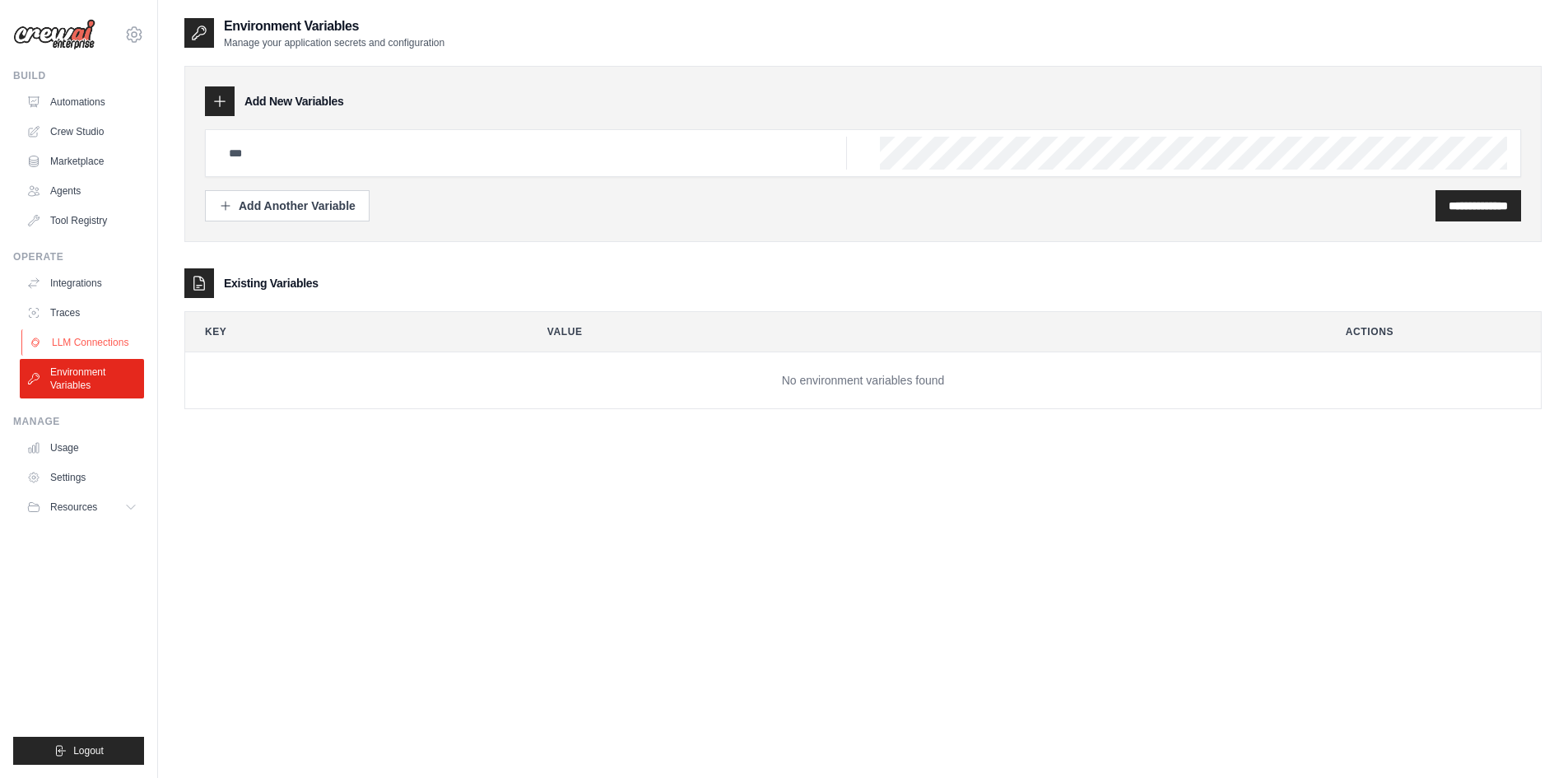 click on "LLM Connections" at bounding box center [83, 342] 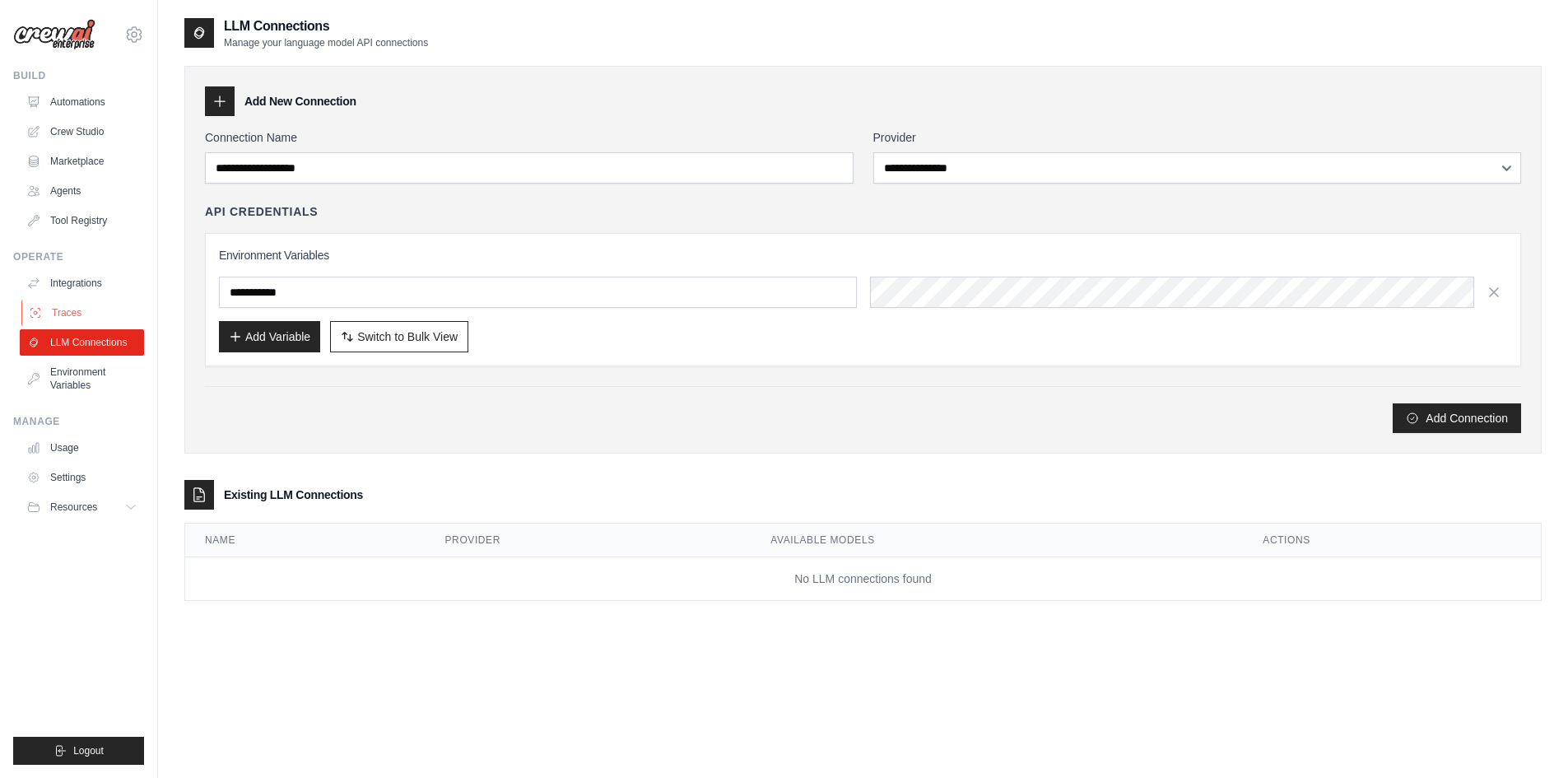 click on "Traces" at bounding box center (83, 313) 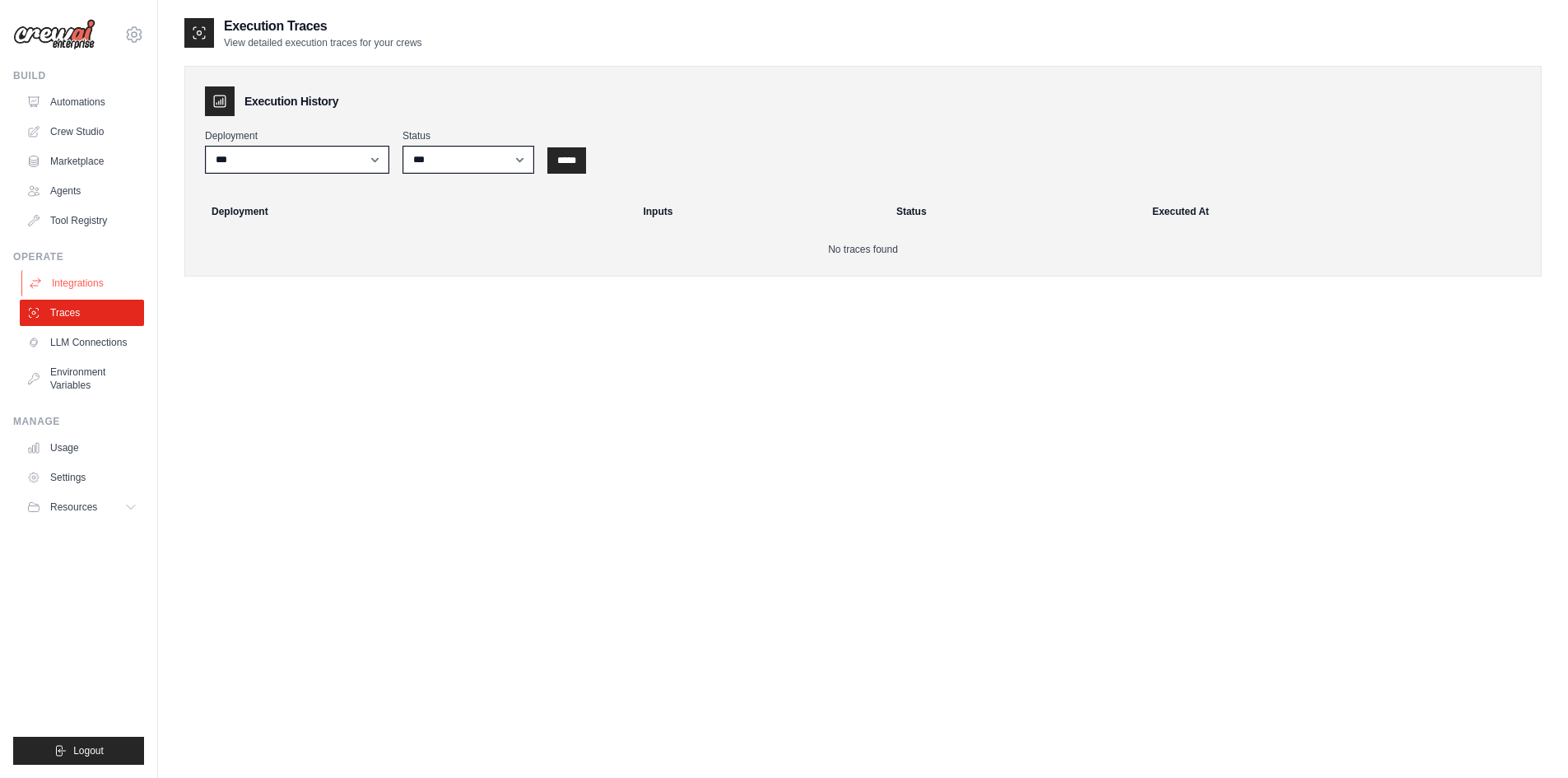 click on "Integrations" at bounding box center [83, 283] 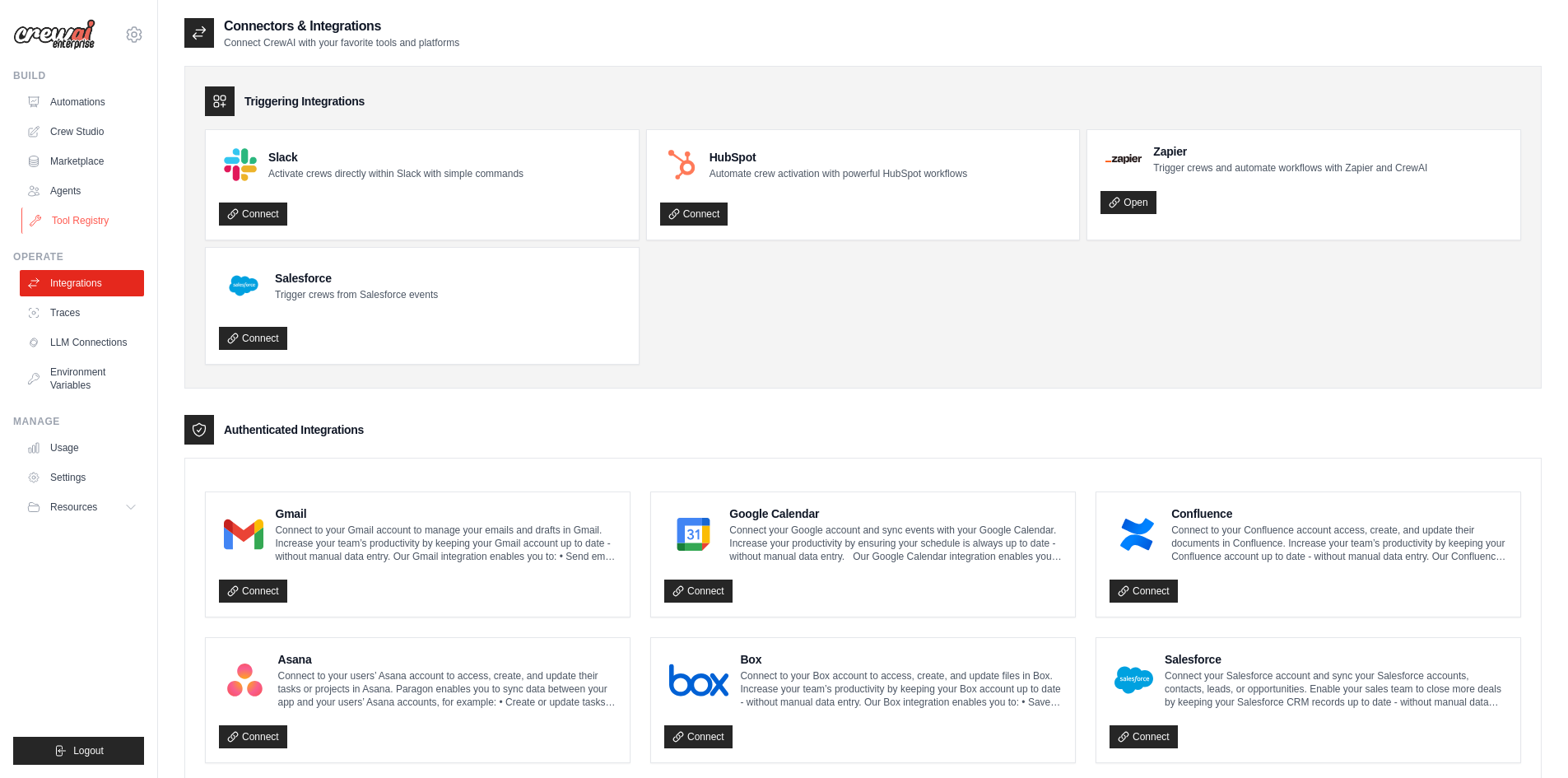 click on "Tool Registry" at bounding box center (83, 221) 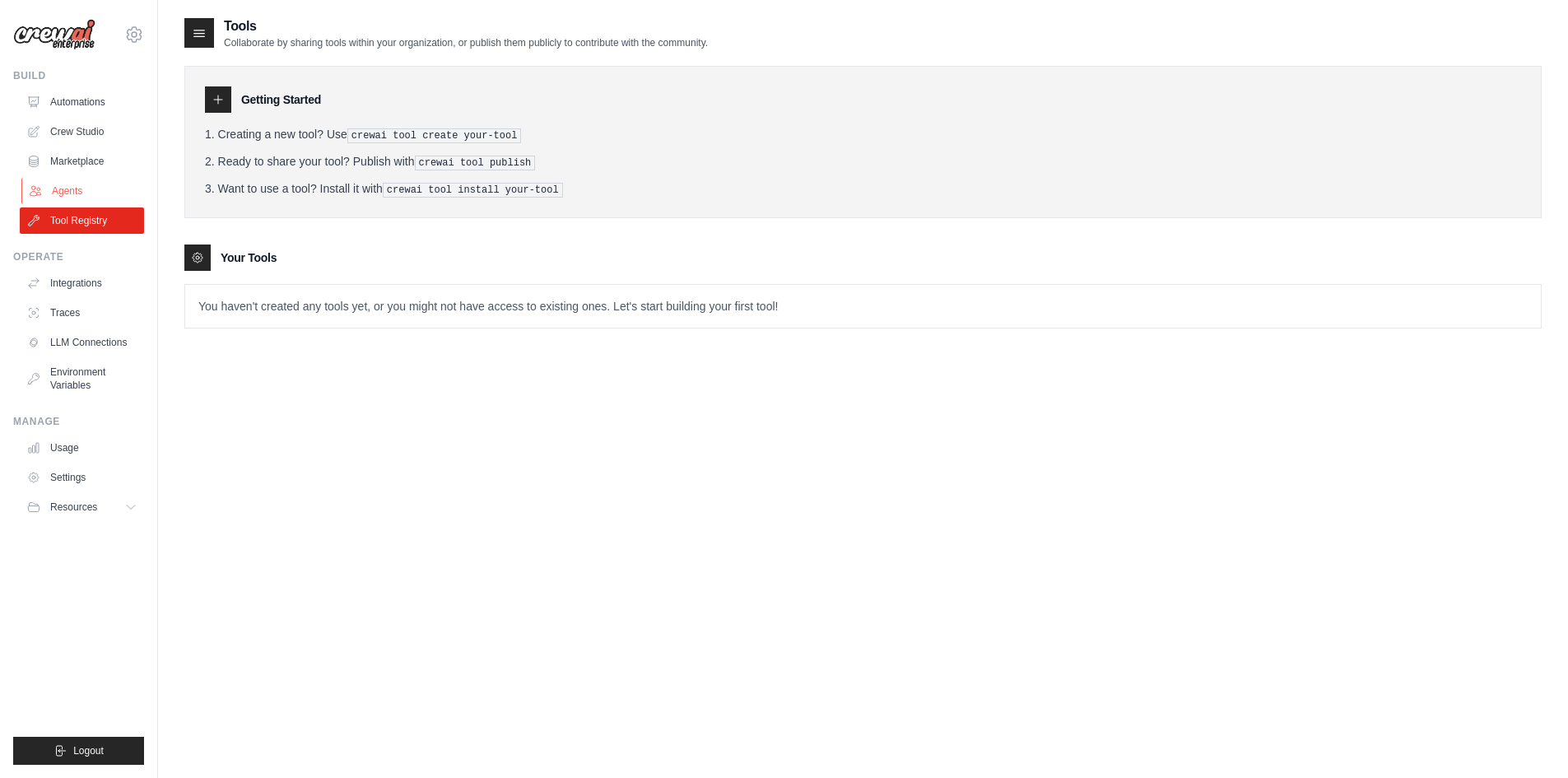click on "Agents" at bounding box center (83, 191) 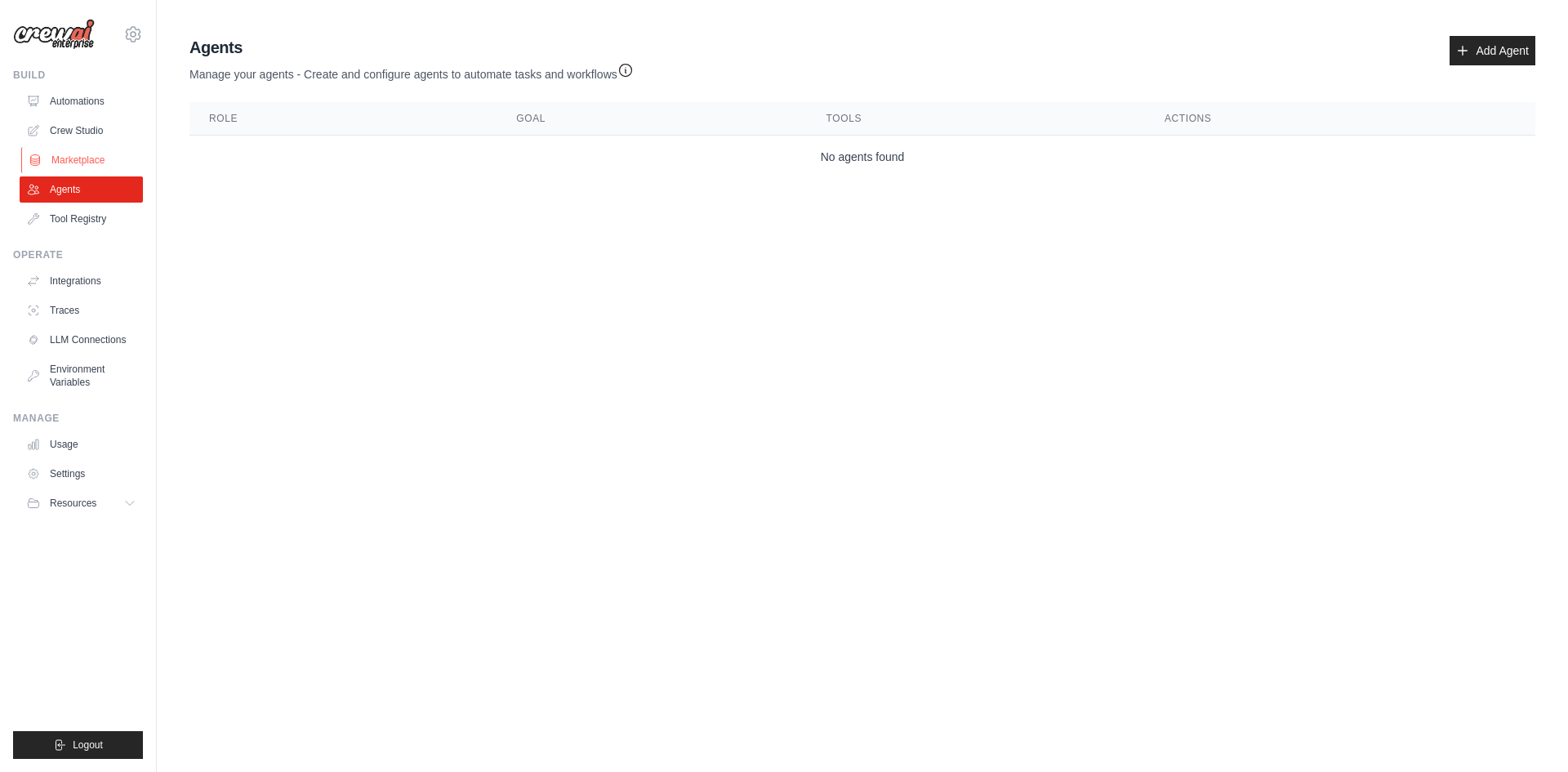 click on "Marketplace" at bounding box center [82, 160] 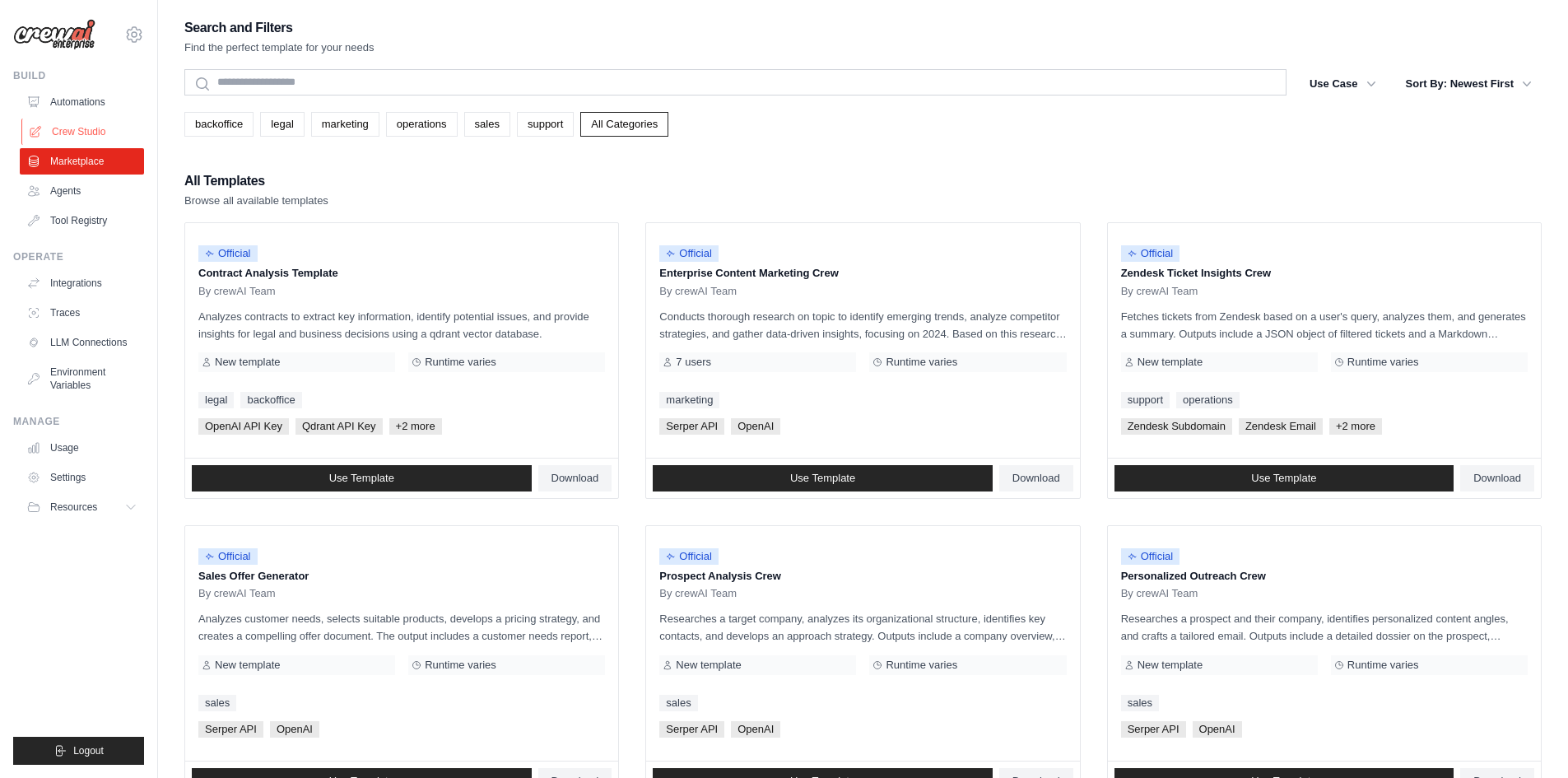 click on "Crew Studio" at bounding box center [83, 132] 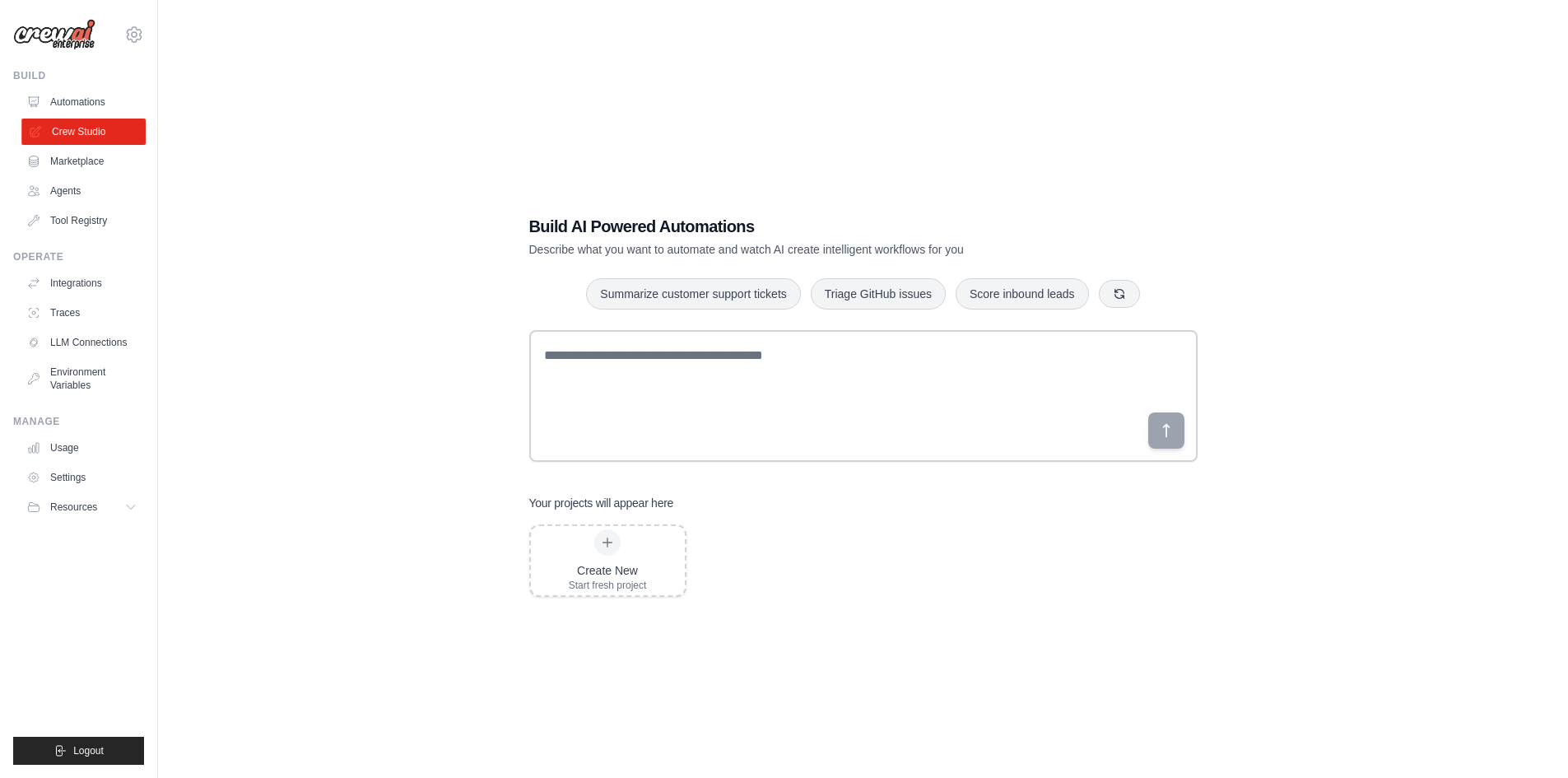 scroll, scrollTop: 0, scrollLeft: 0, axis: both 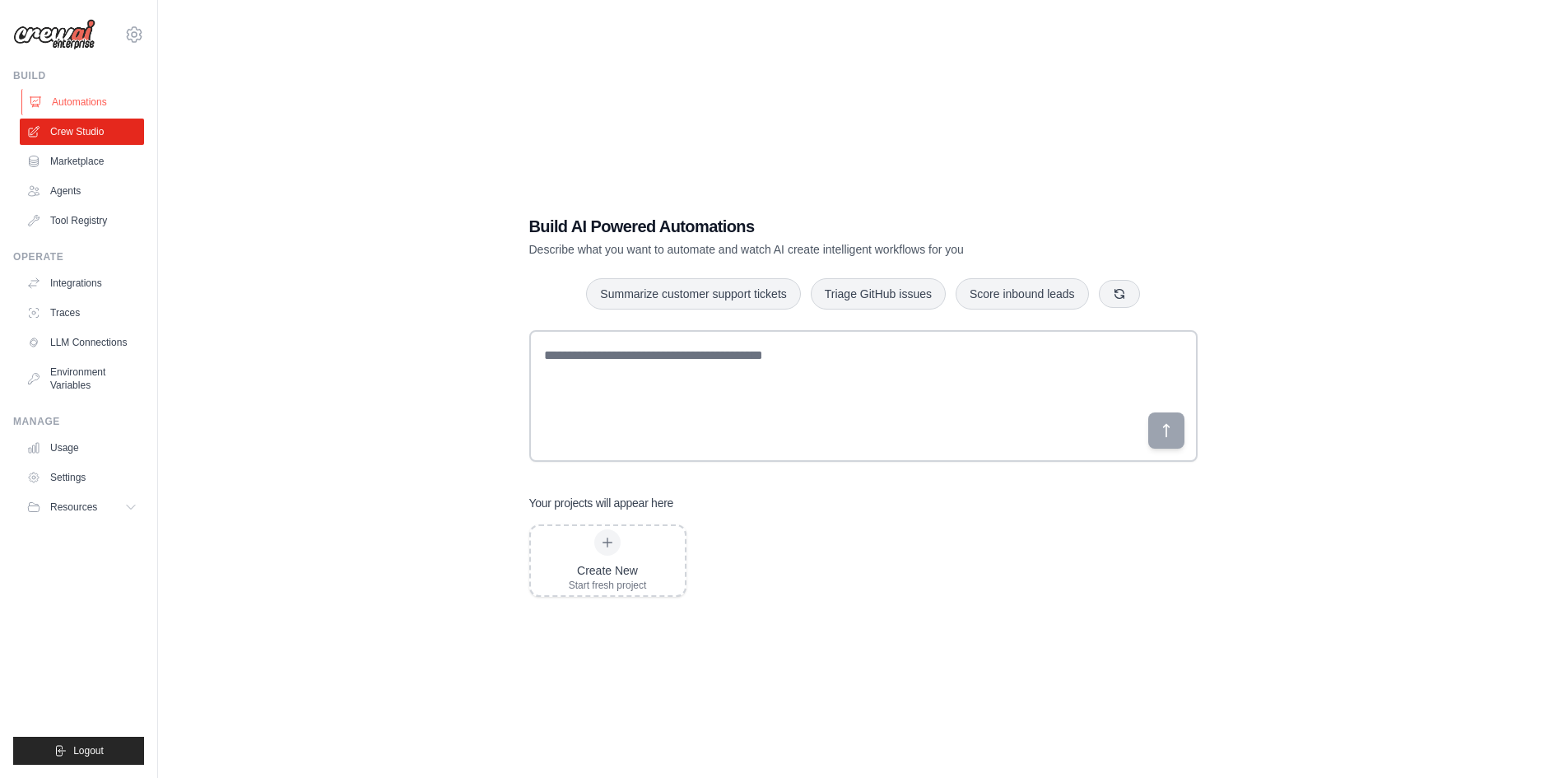 click on "Automations" at bounding box center (83, 102) 